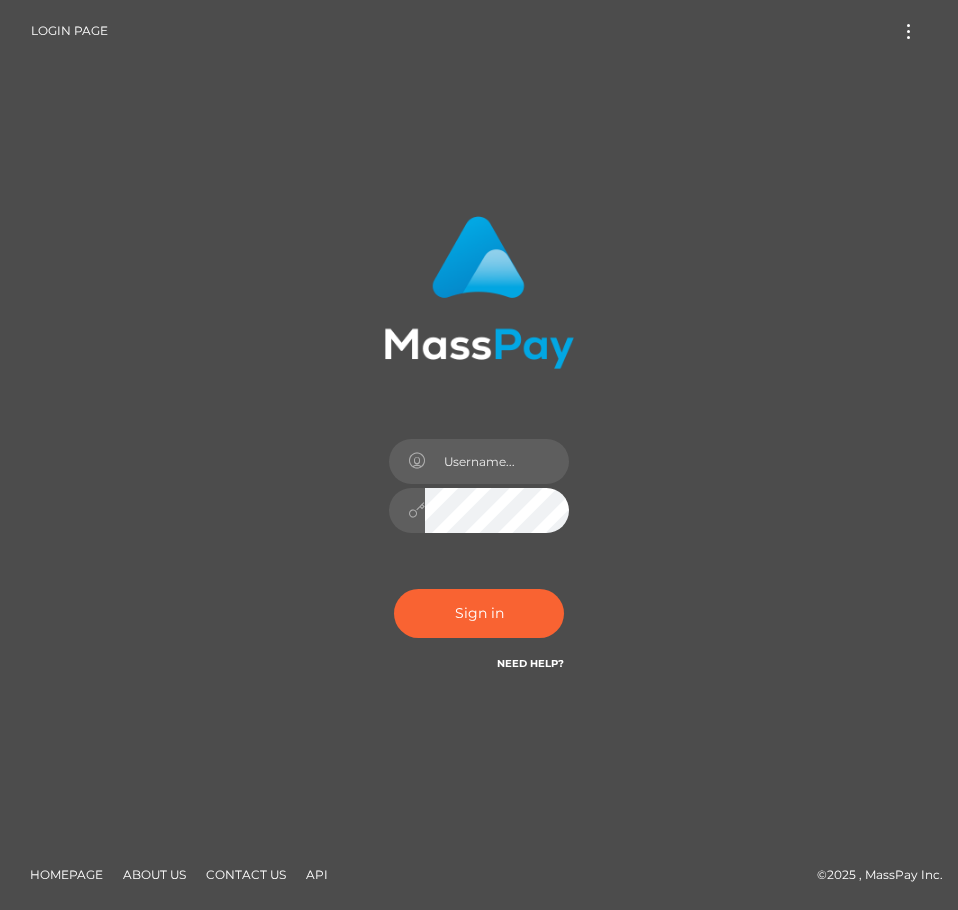 scroll, scrollTop: 0, scrollLeft: 0, axis: both 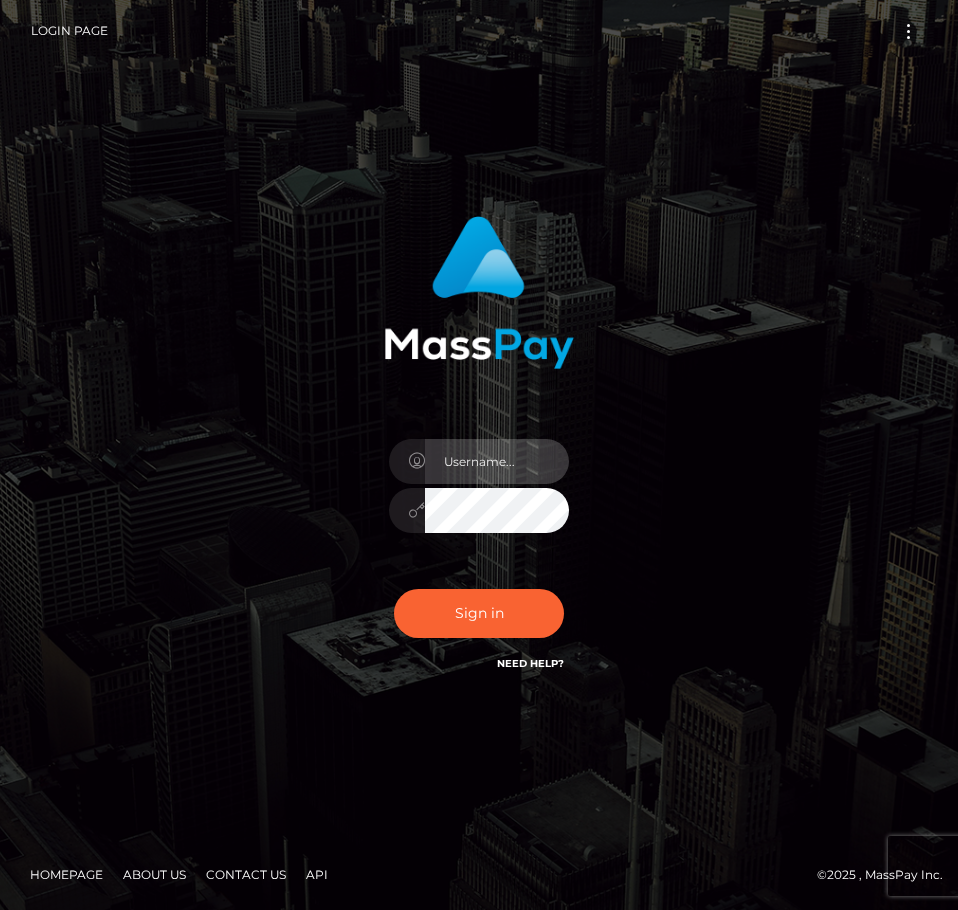 click at bounding box center [497, 461] 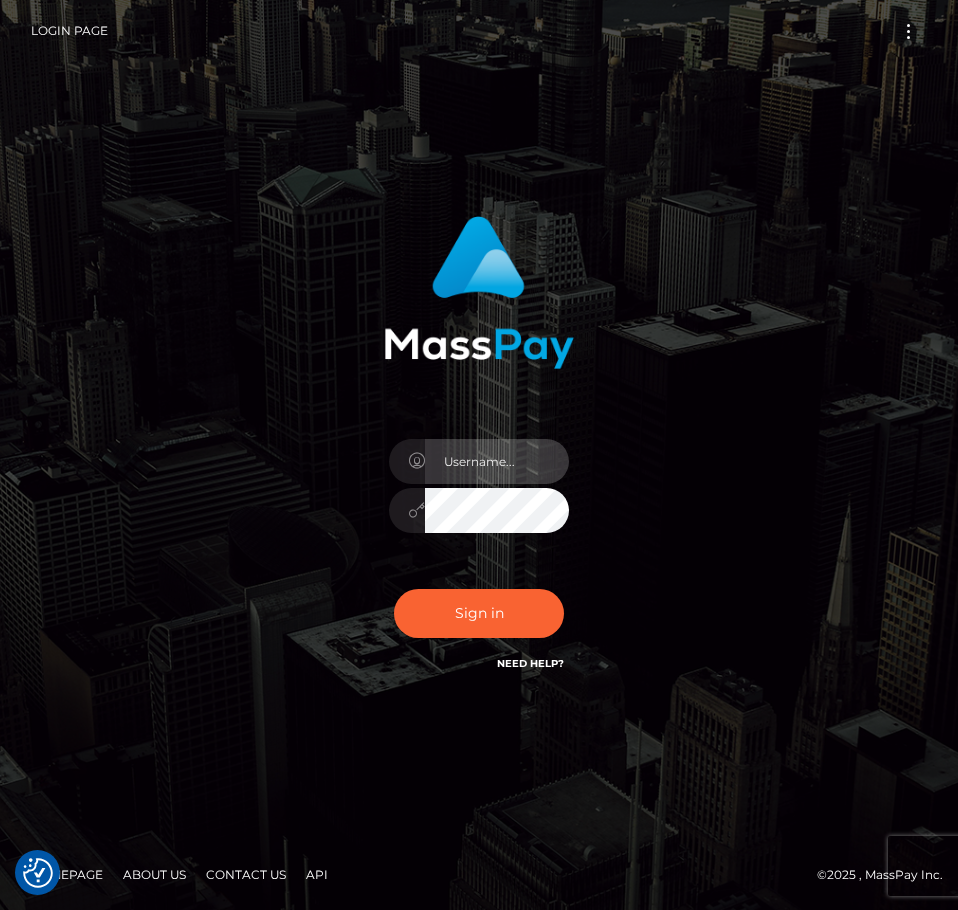 type on "aluasupport" 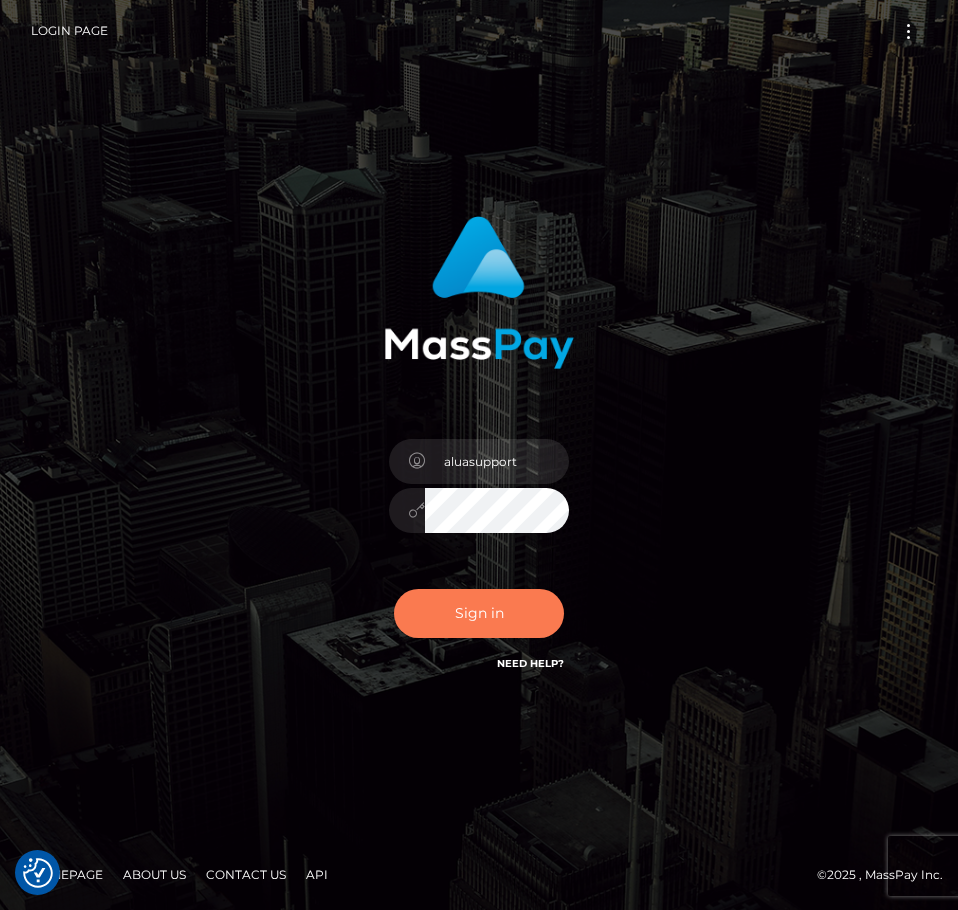 click on "Sign in" at bounding box center (479, 613) 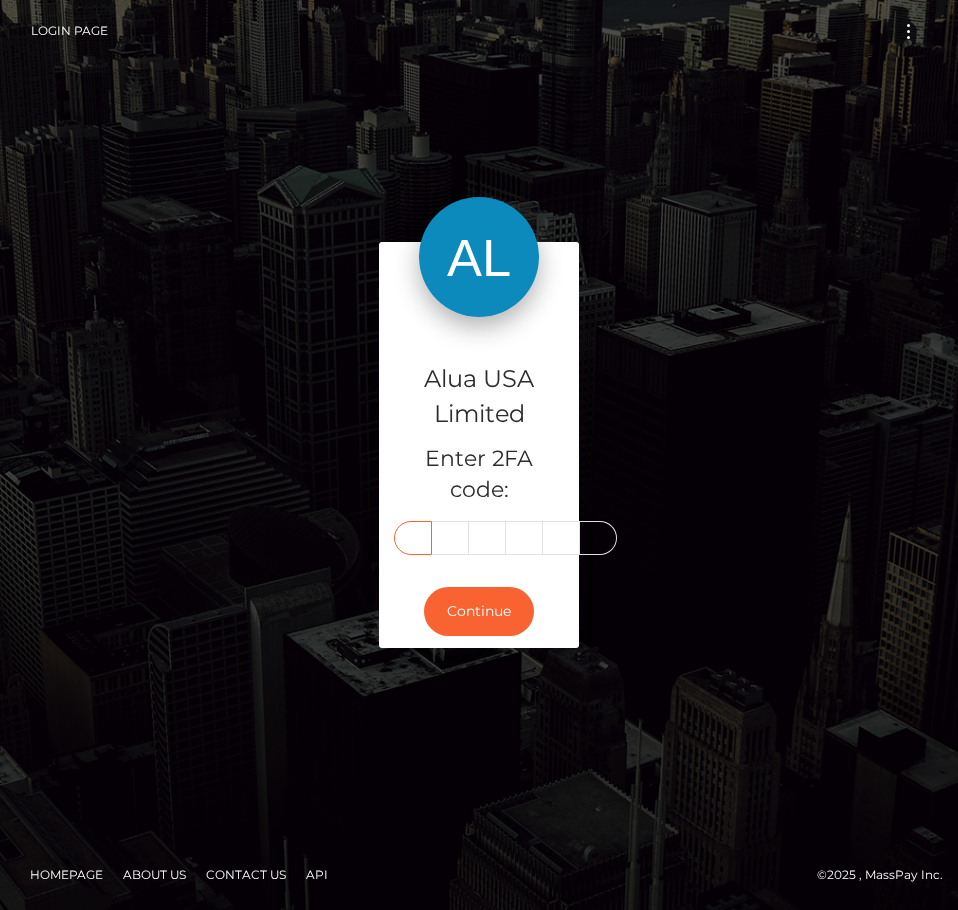 scroll, scrollTop: 0, scrollLeft: 0, axis: both 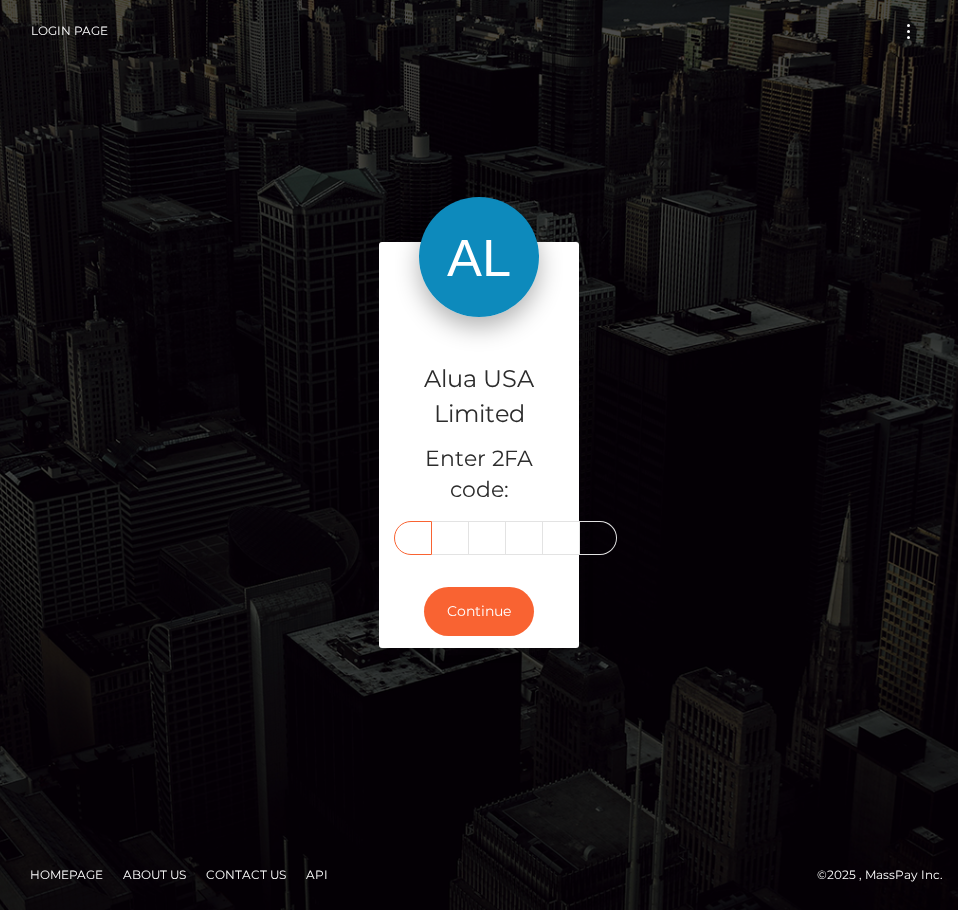 click at bounding box center (413, 538) 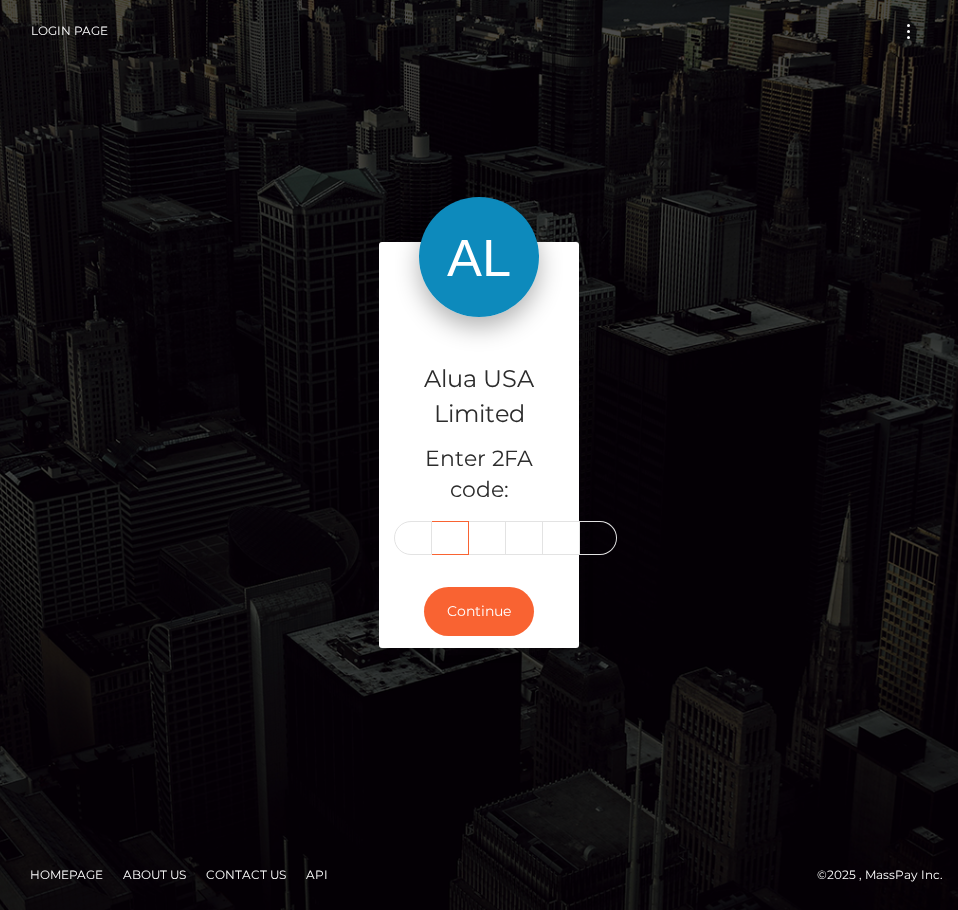scroll, scrollTop: 0, scrollLeft: 0, axis: both 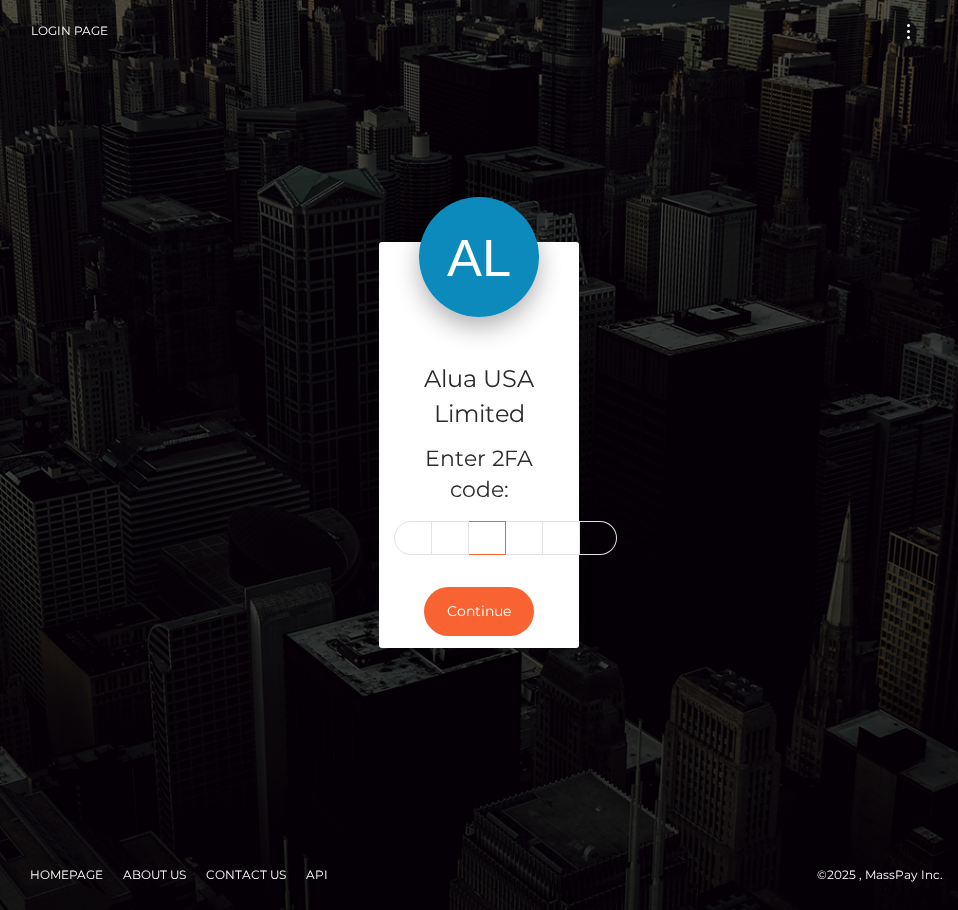 type on "5" 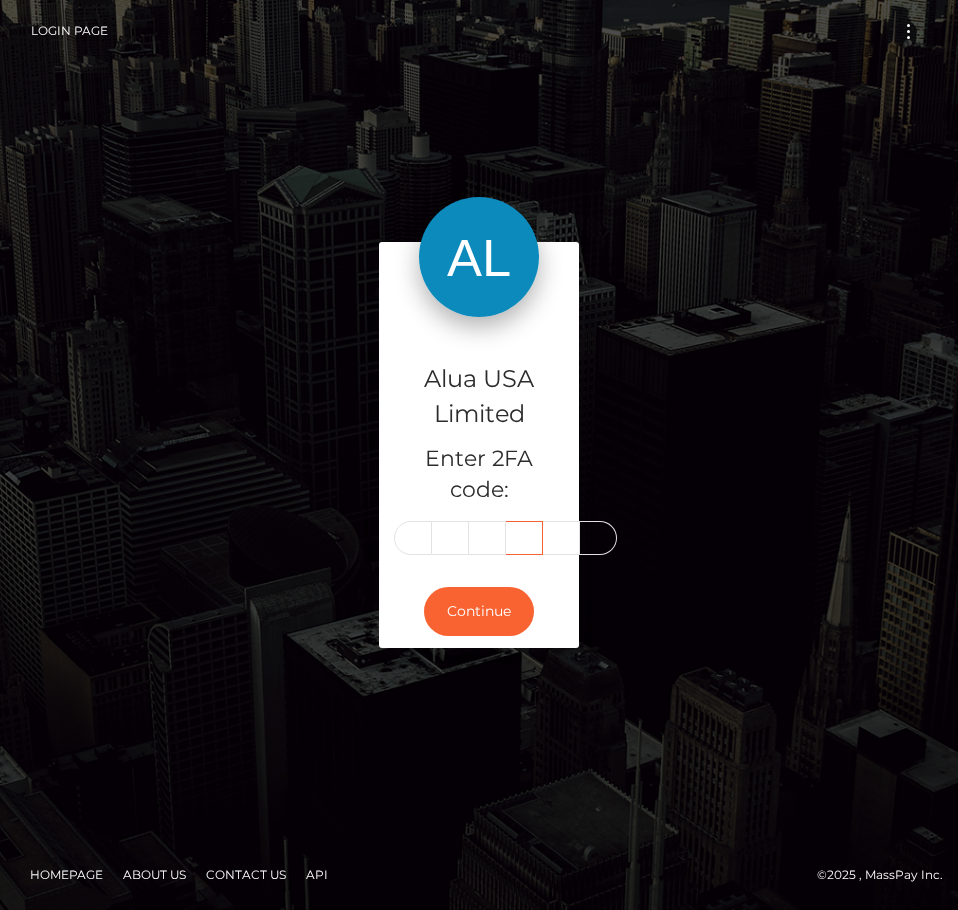 scroll, scrollTop: 0, scrollLeft: 0, axis: both 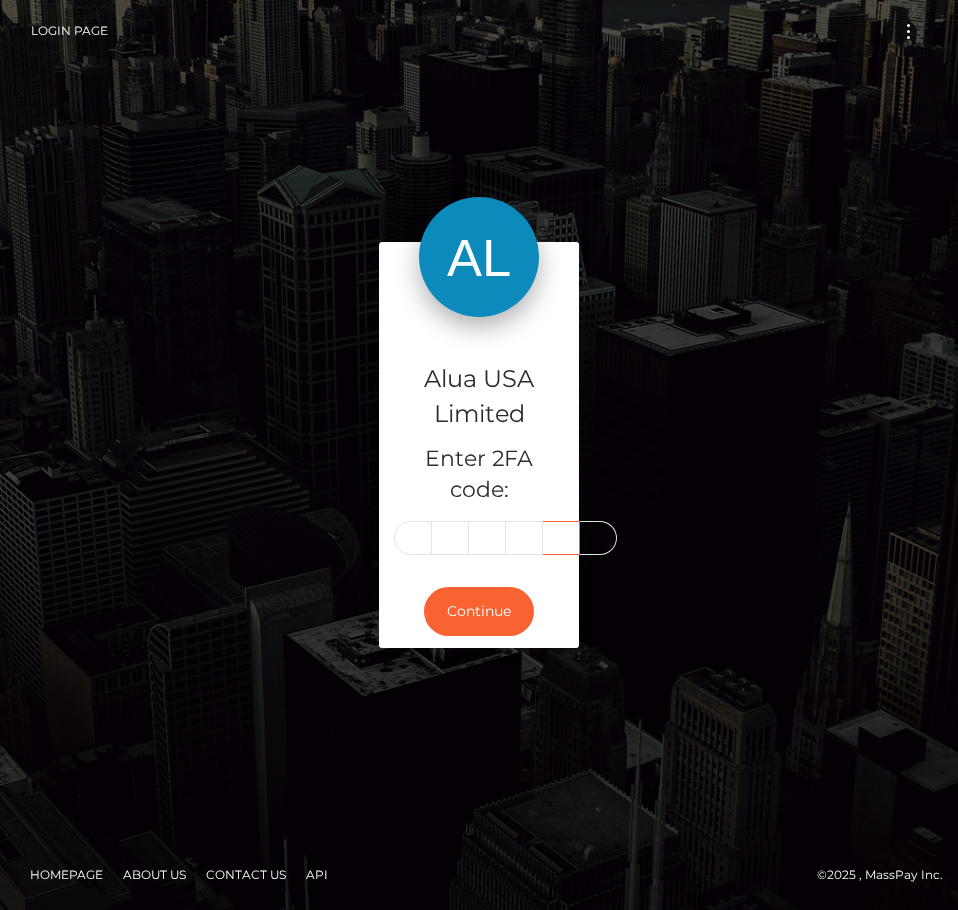 type on "2" 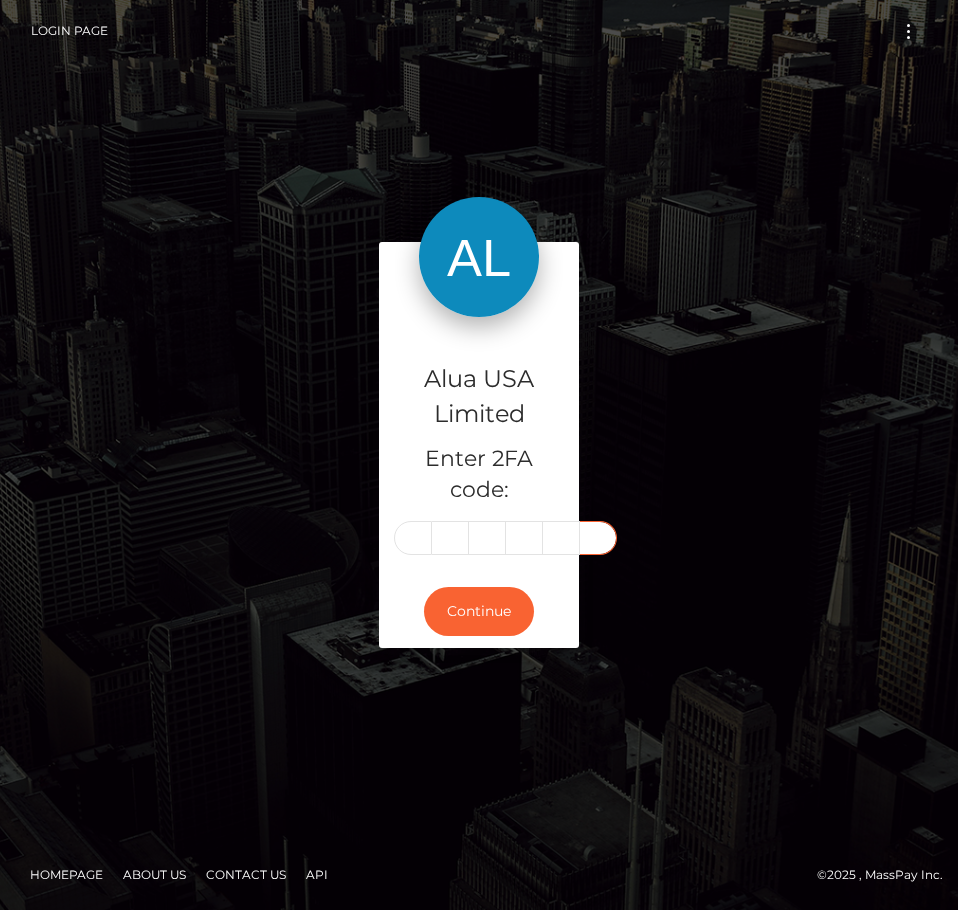 scroll, scrollTop: 0, scrollLeft: 0, axis: both 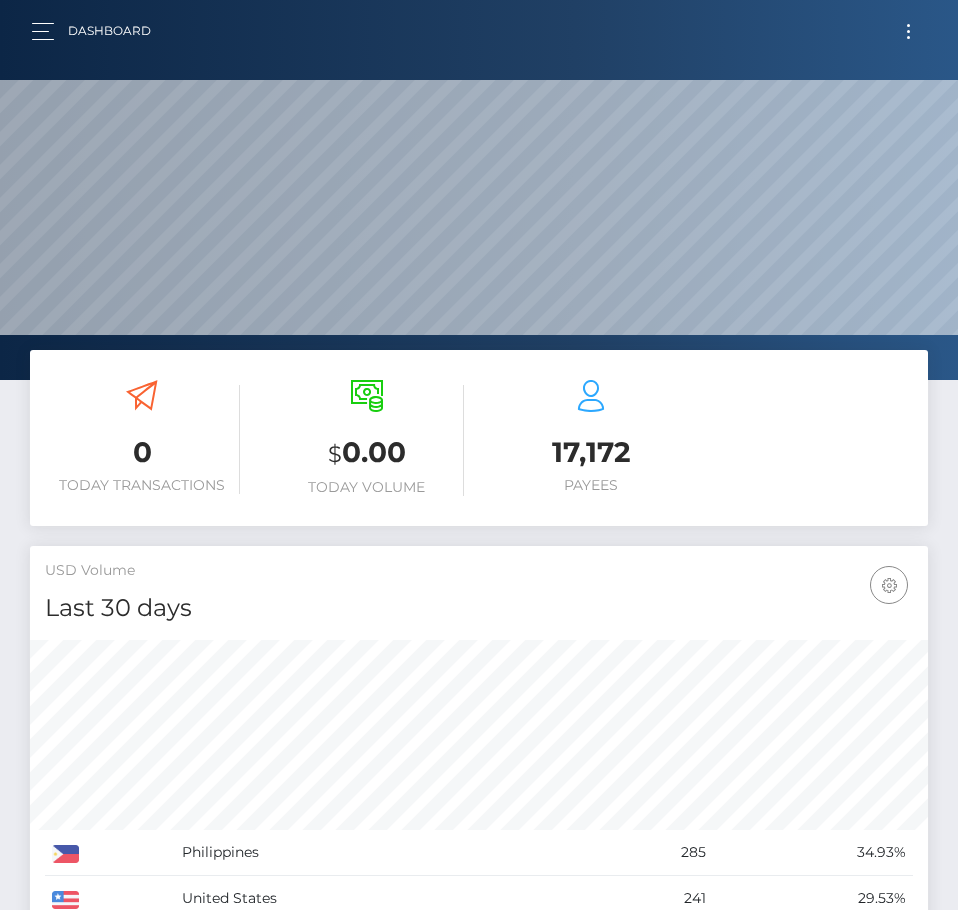 click at bounding box center (908, 31) 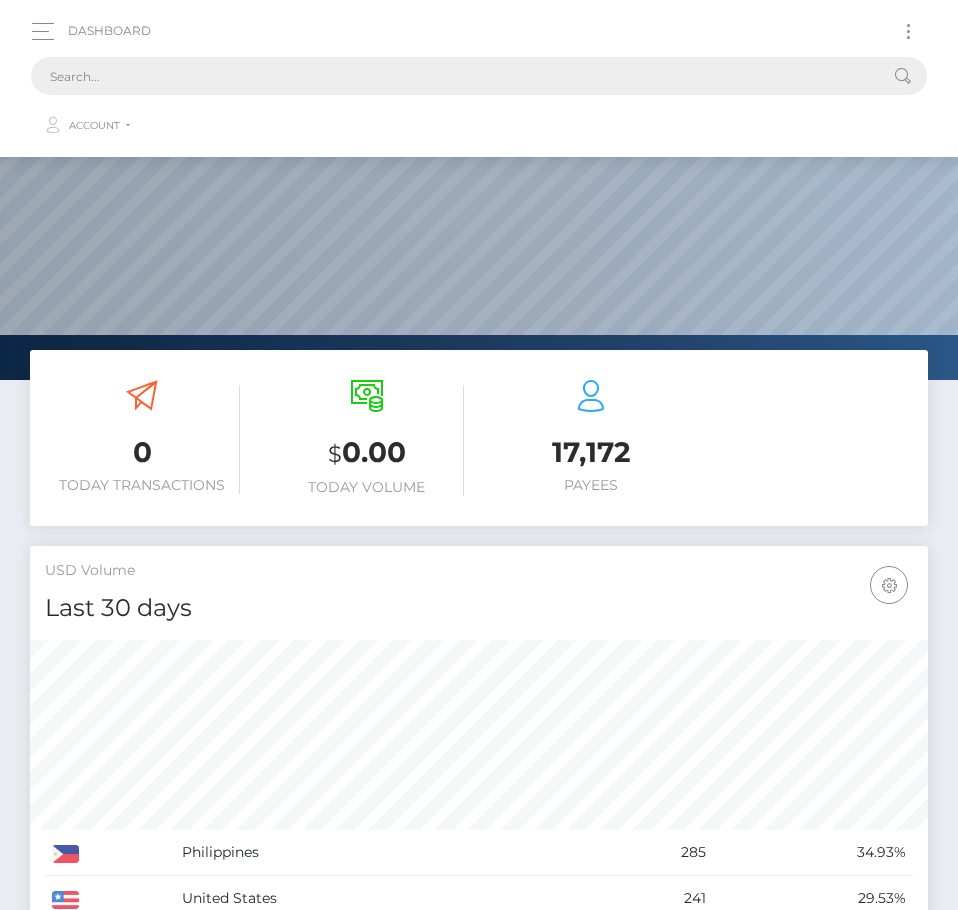 click at bounding box center (453, 76) 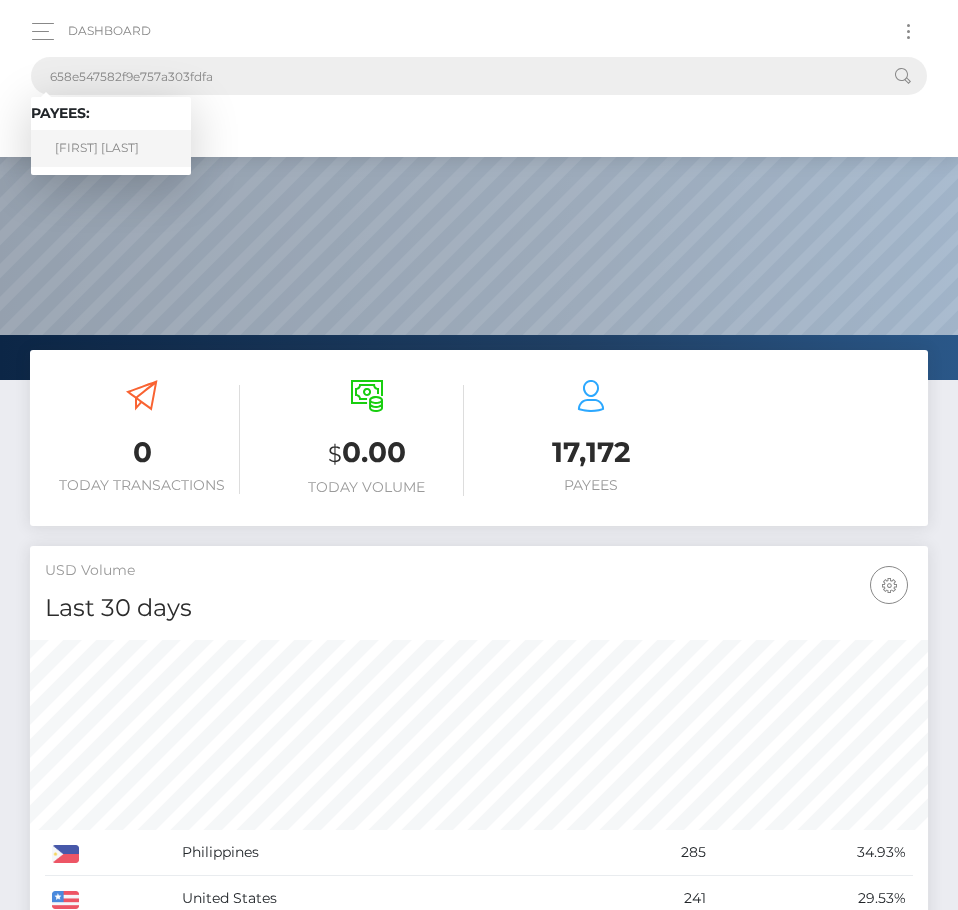 type on "658e547582f9e757a303fdfa" 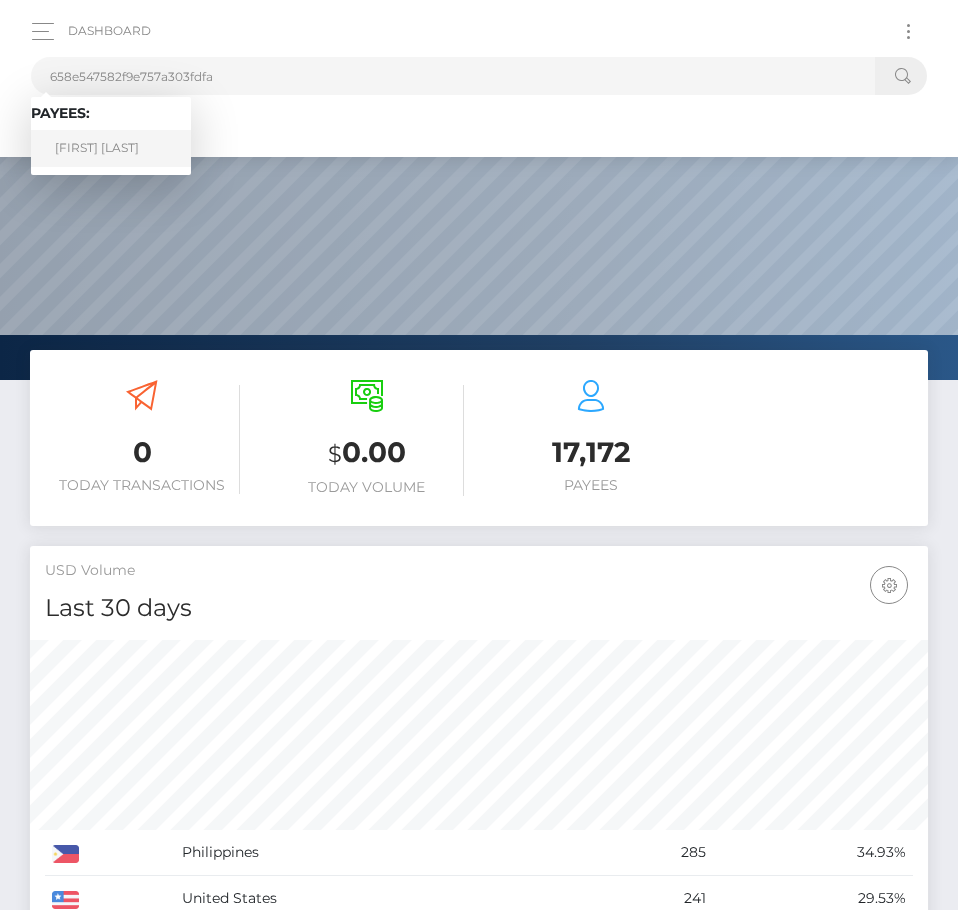 click on "Asheni  Iranga" at bounding box center [111, 148] 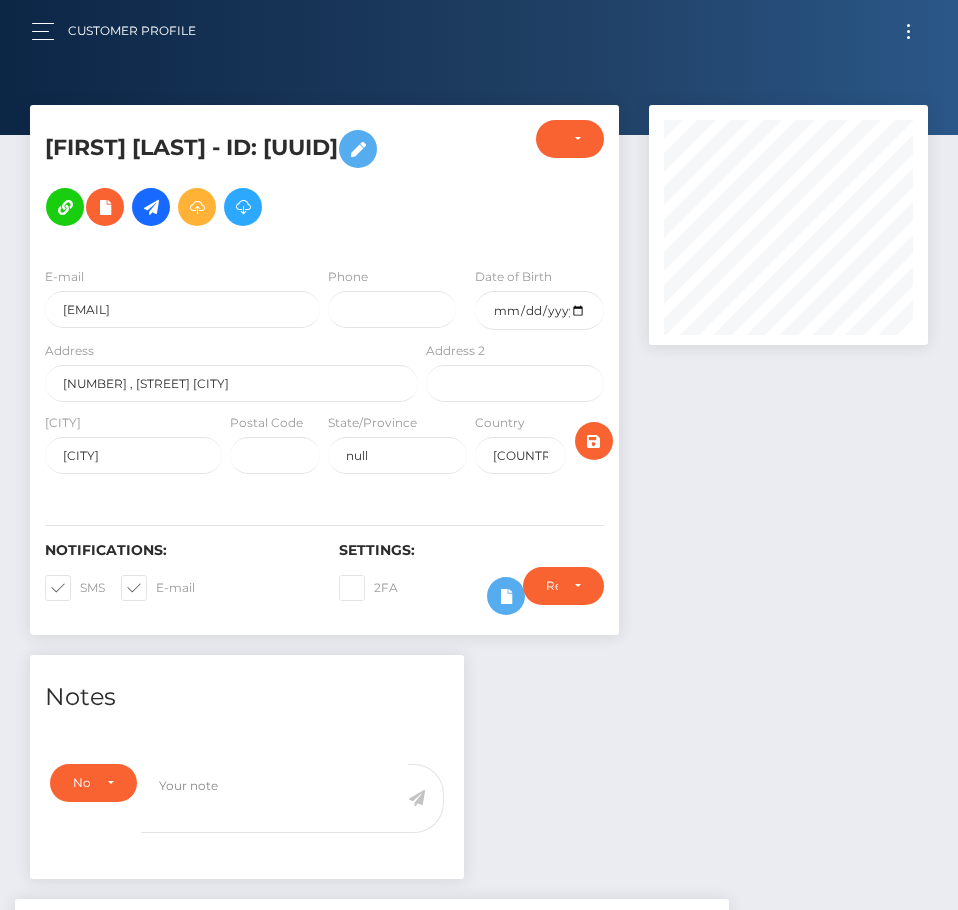 scroll, scrollTop: 0, scrollLeft: 0, axis: both 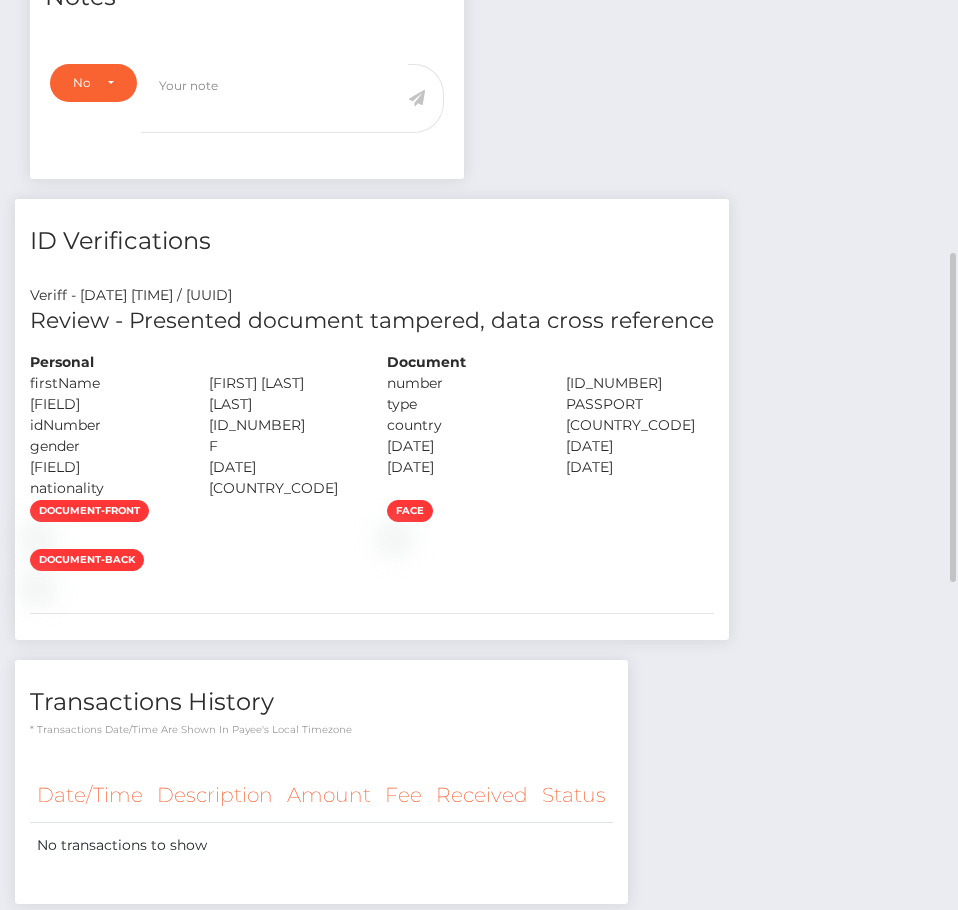 click on "Veriff
- [DATE] [TIME]
/ [UUID]" at bounding box center (372, 295) 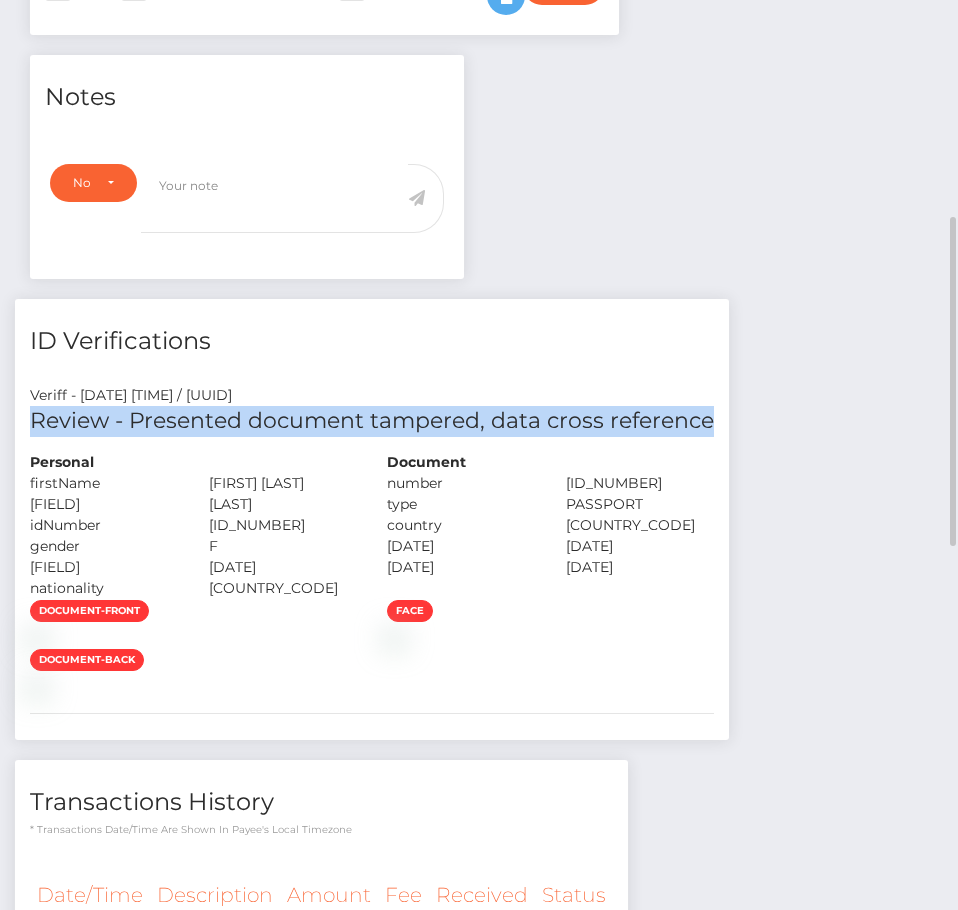 drag, startPoint x: 30, startPoint y: 449, endPoint x: 53, endPoint y: 442, distance: 24.04163 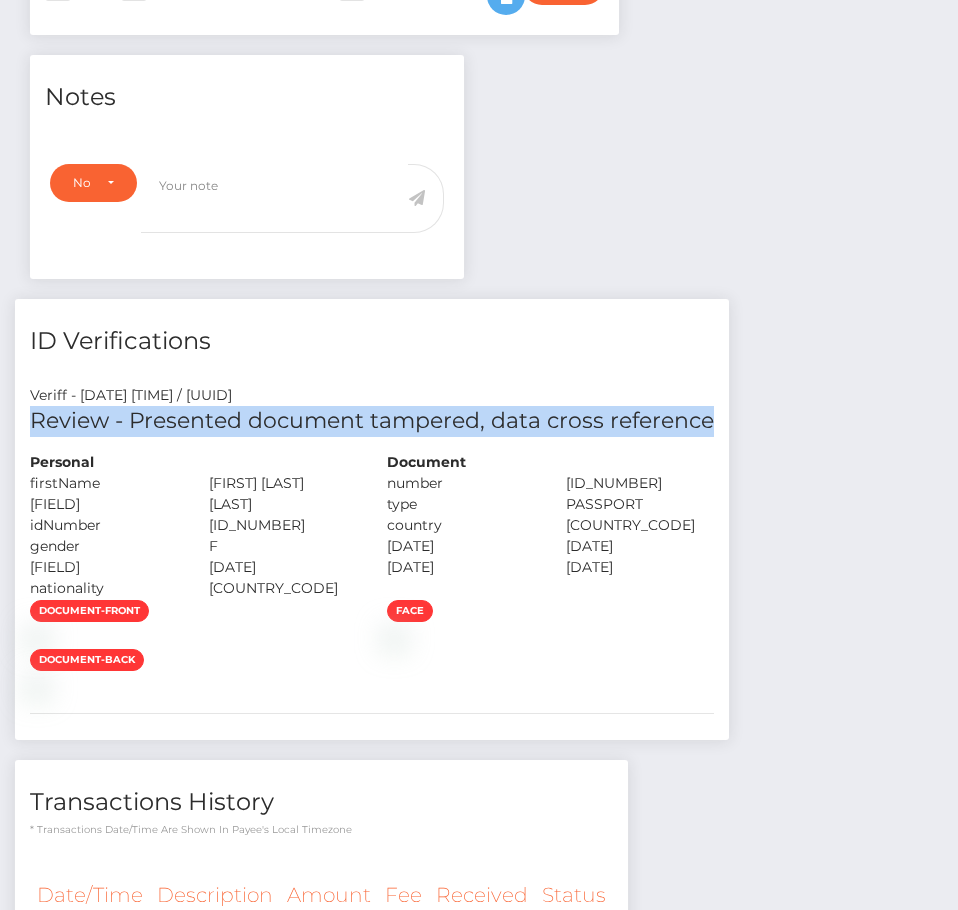 scroll, scrollTop: 0, scrollLeft: 0, axis: both 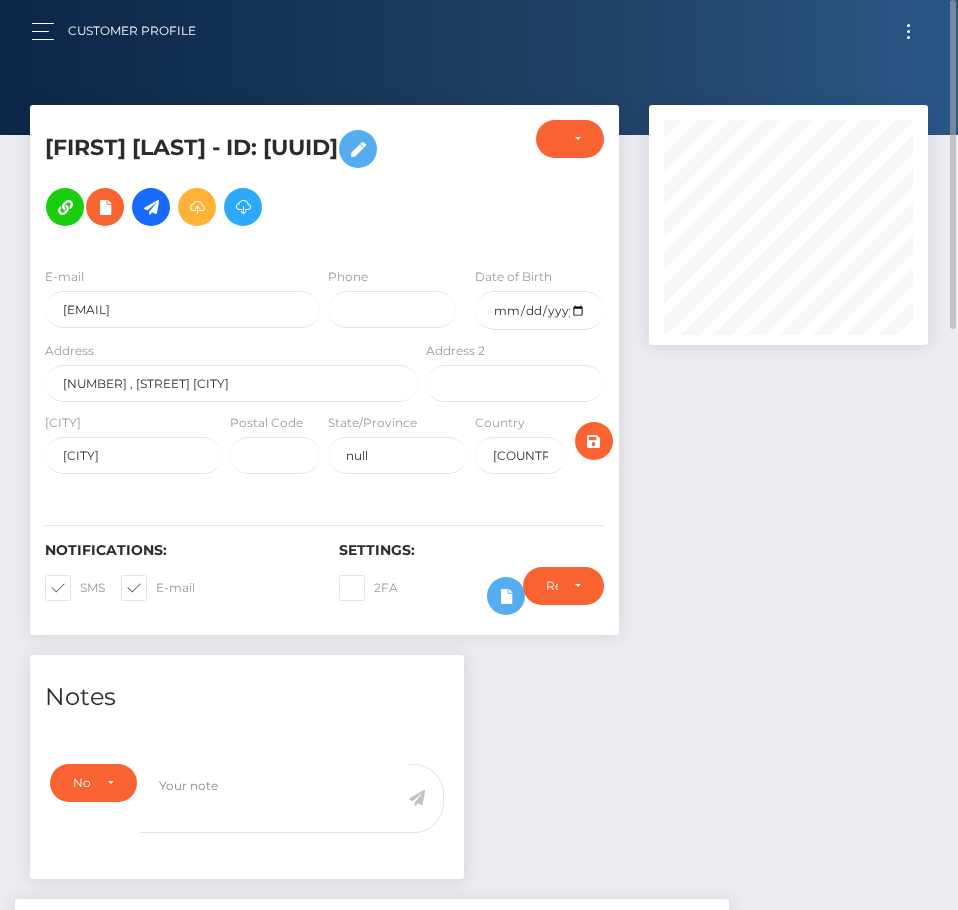 click at bounding box center (908, 31) 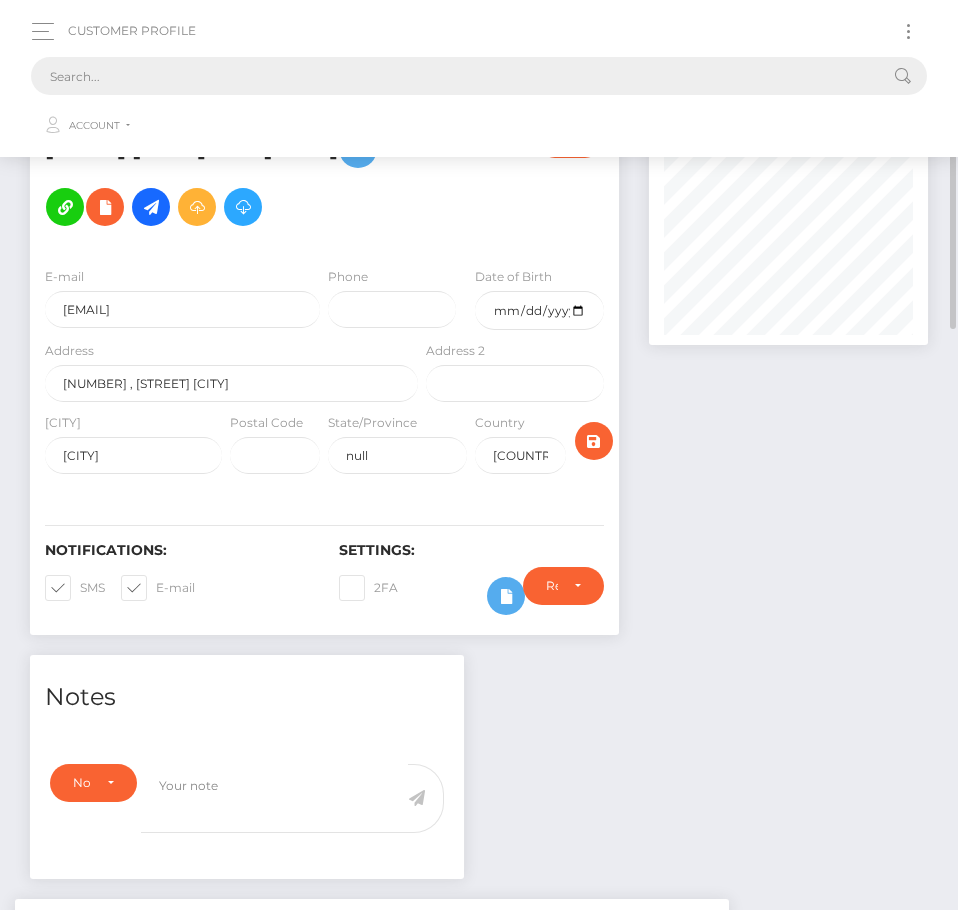 click at bounding box center (453, 76) 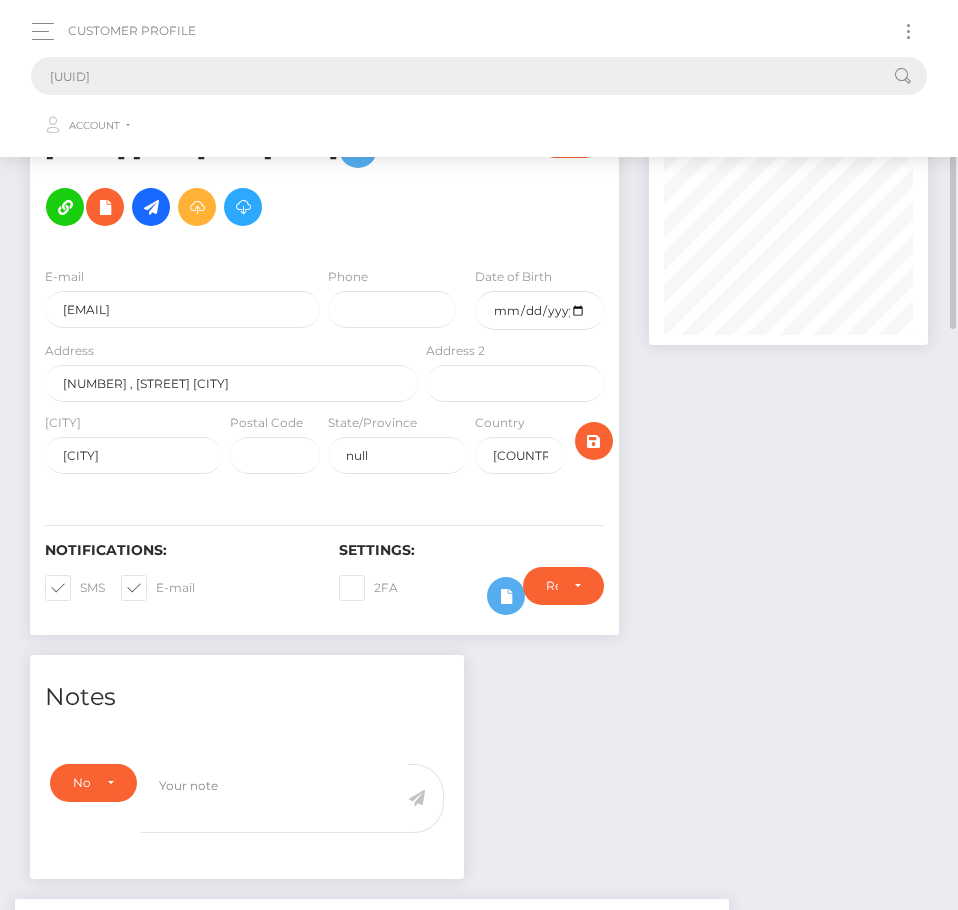 type on "5f19a5205fc4d818c7504f43" 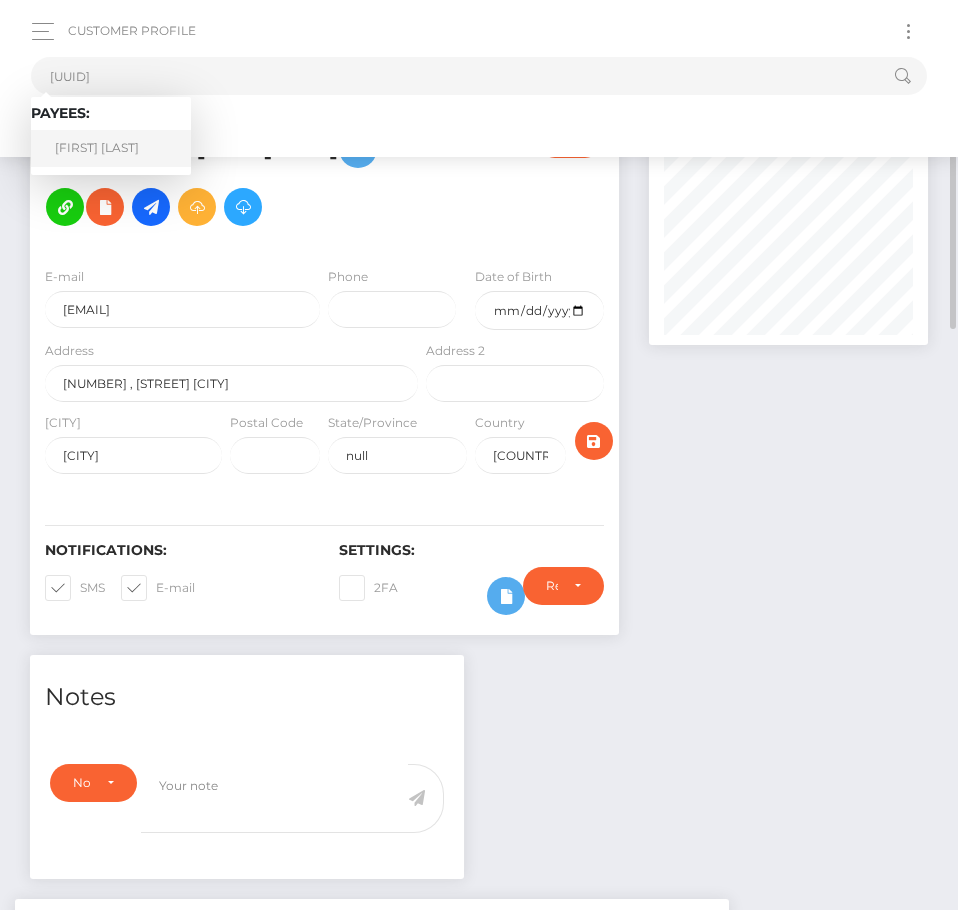 click on "Katelyn  Lyons" at bounding box center (111, 148) 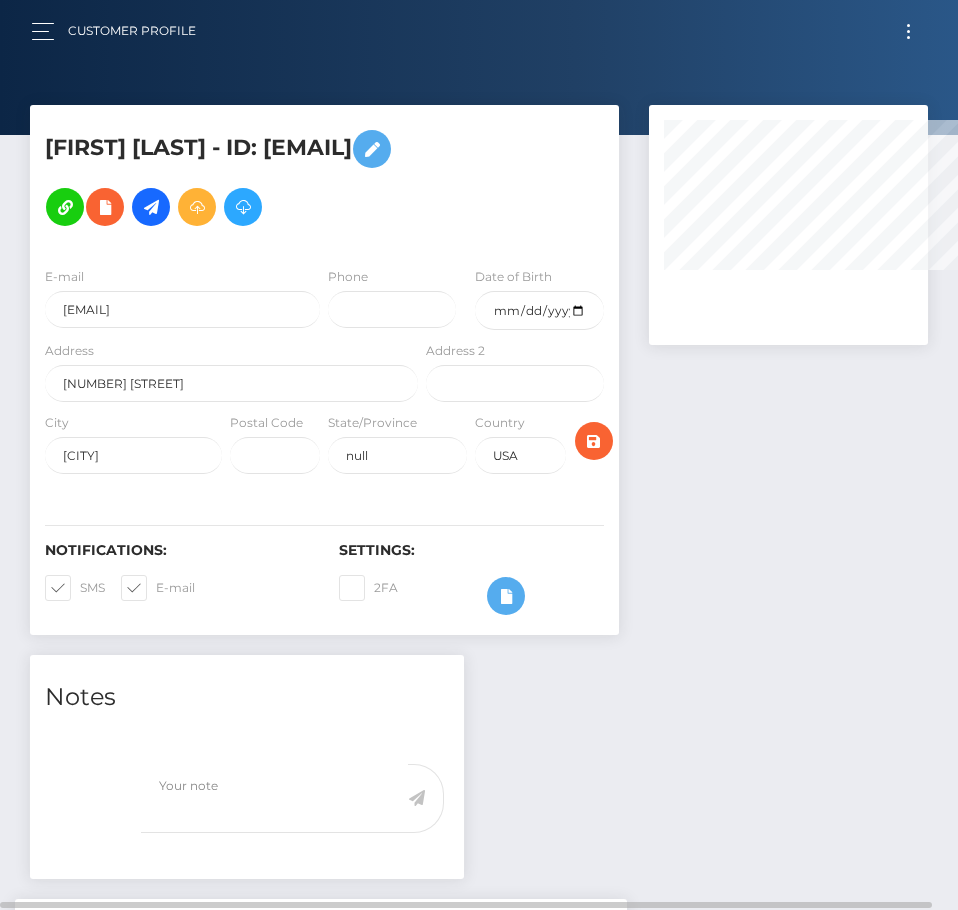 scroll, scrollTop: 0, scrollLeft: 0, axis: both 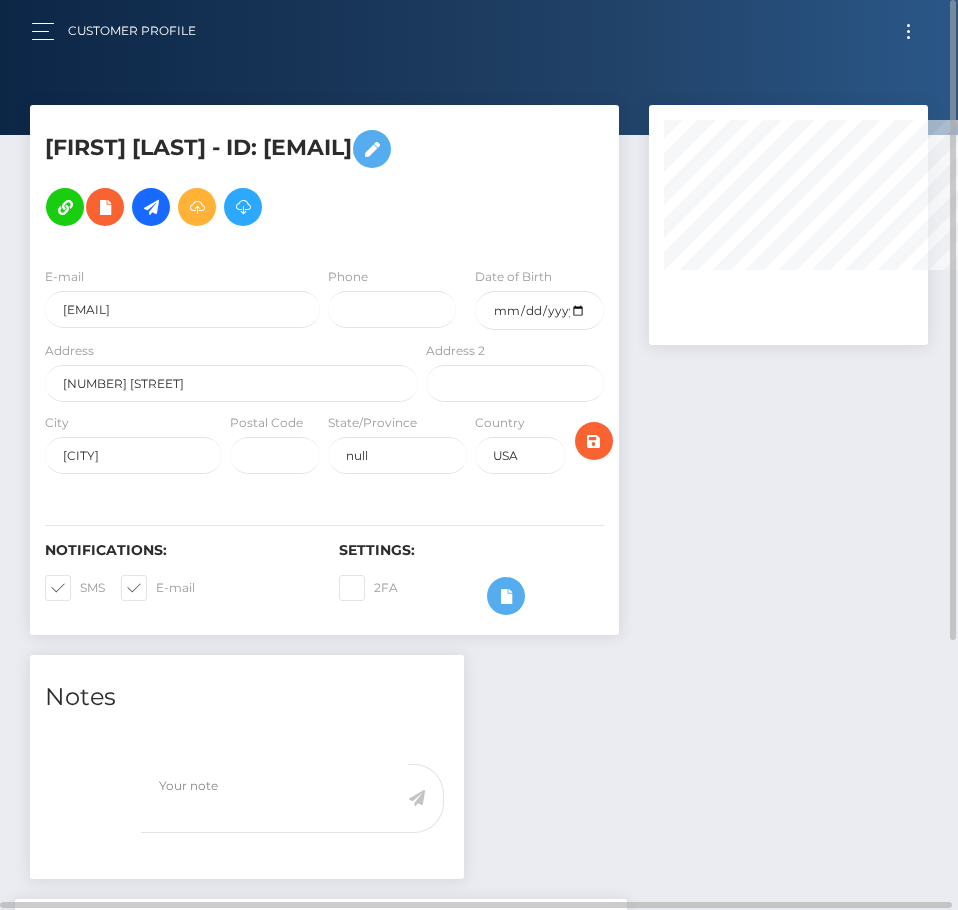 select 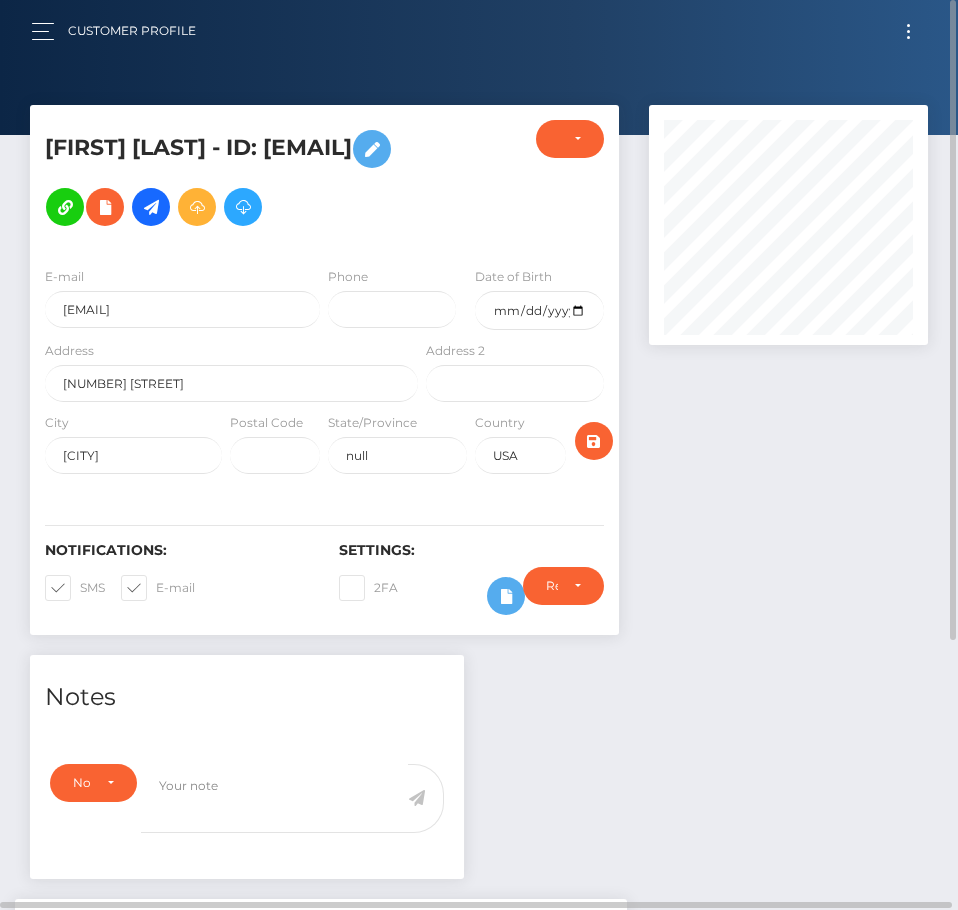 scroll, scrollTop: 999760, scrollLeft: 999721, axis: both 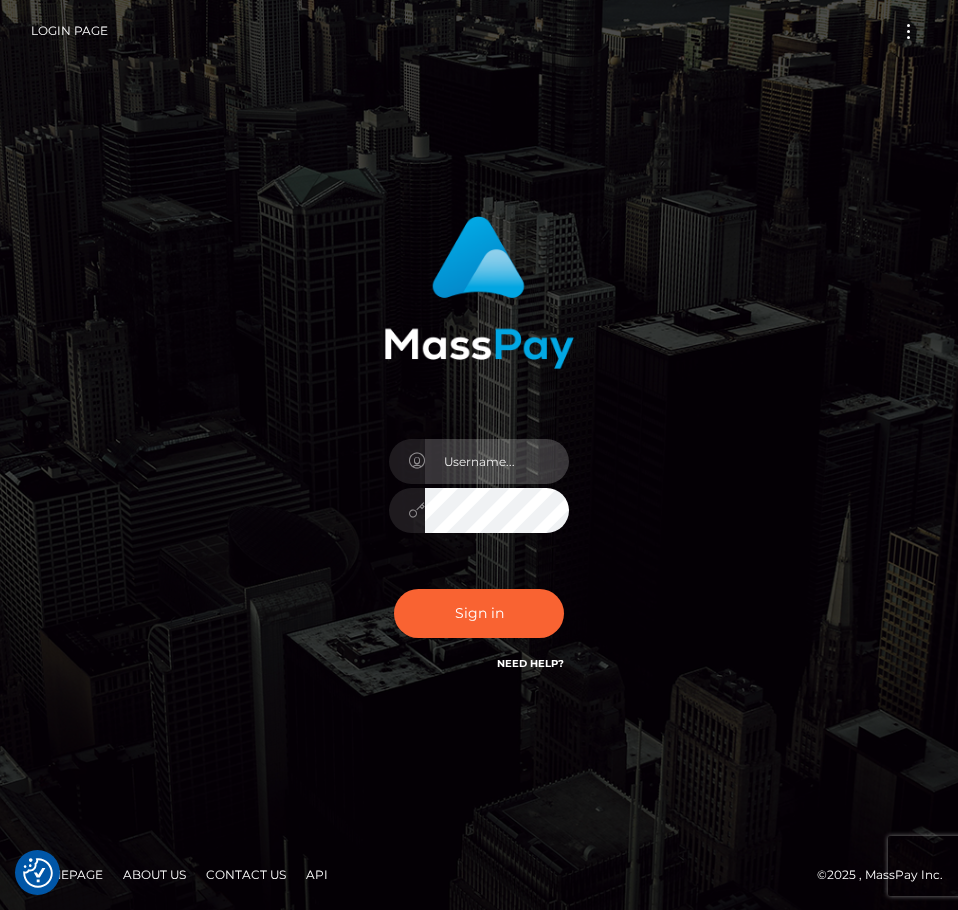 type on "aluasupport" 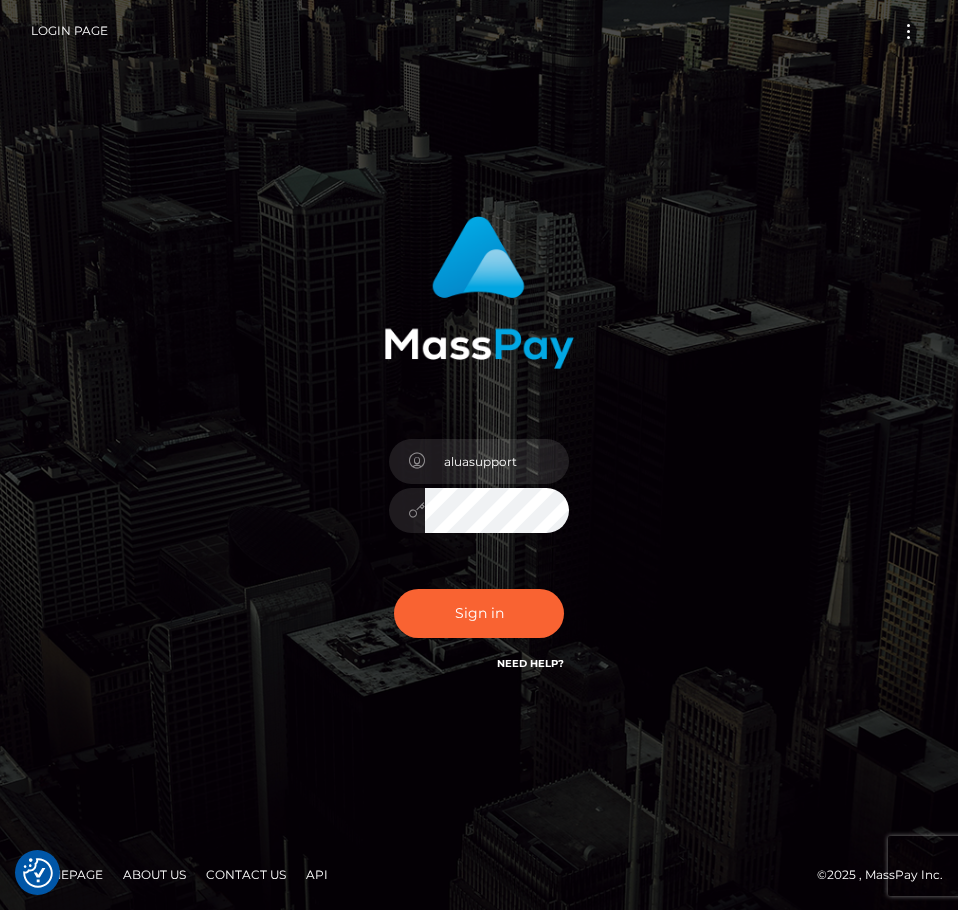 click on "aluasupport
Sign in" at bounding box center (479, 455) 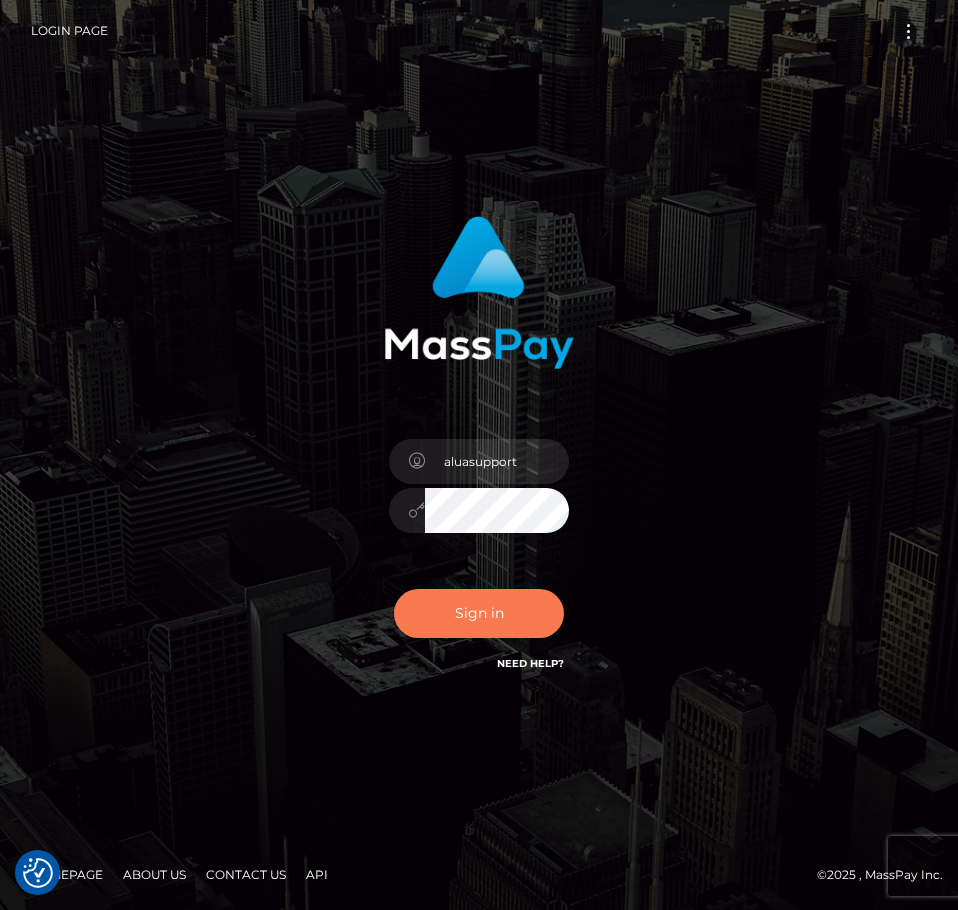 click on "Sign in" at bounding box center (479, 613) 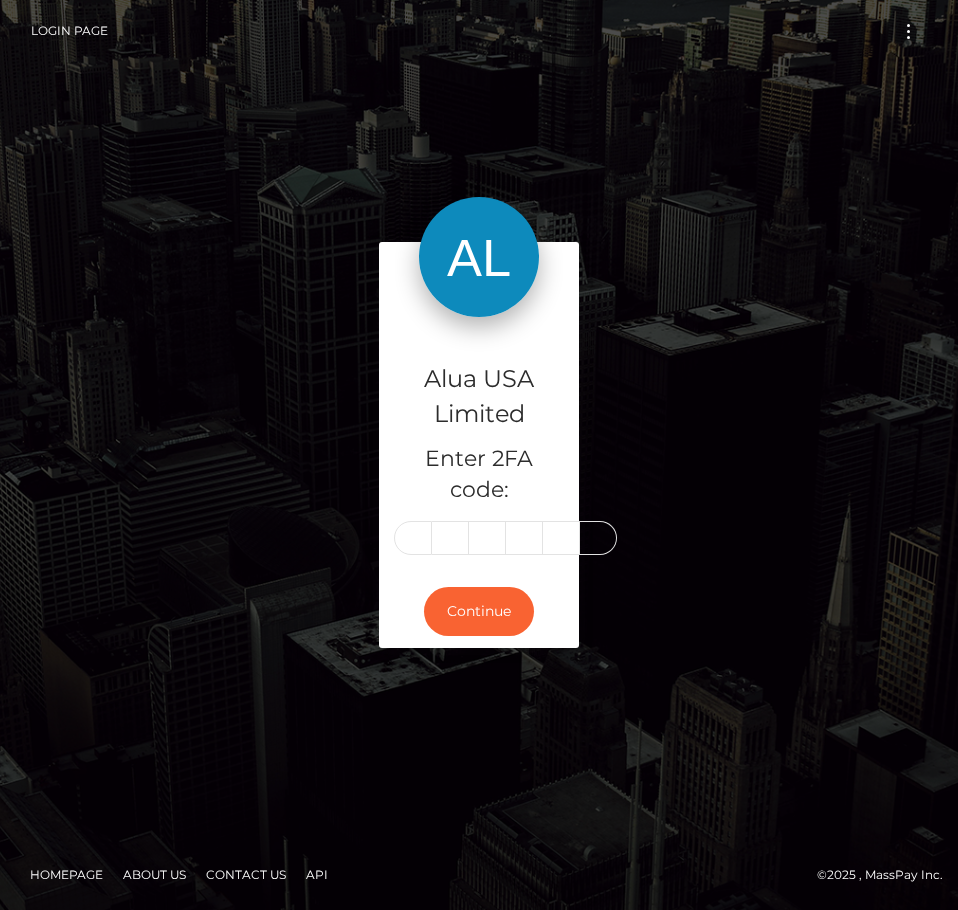 scroll, scrollTop: 0, scrollLeft: 0, axis: both 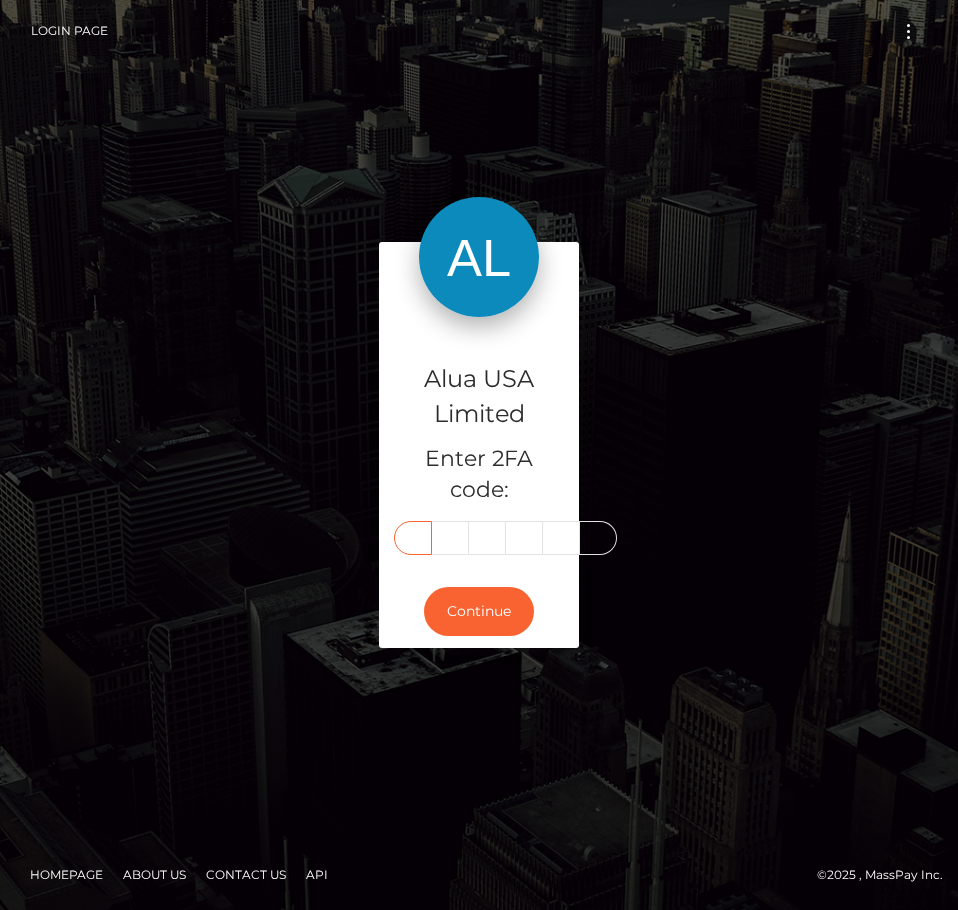 click at bounding box center [413, 538] 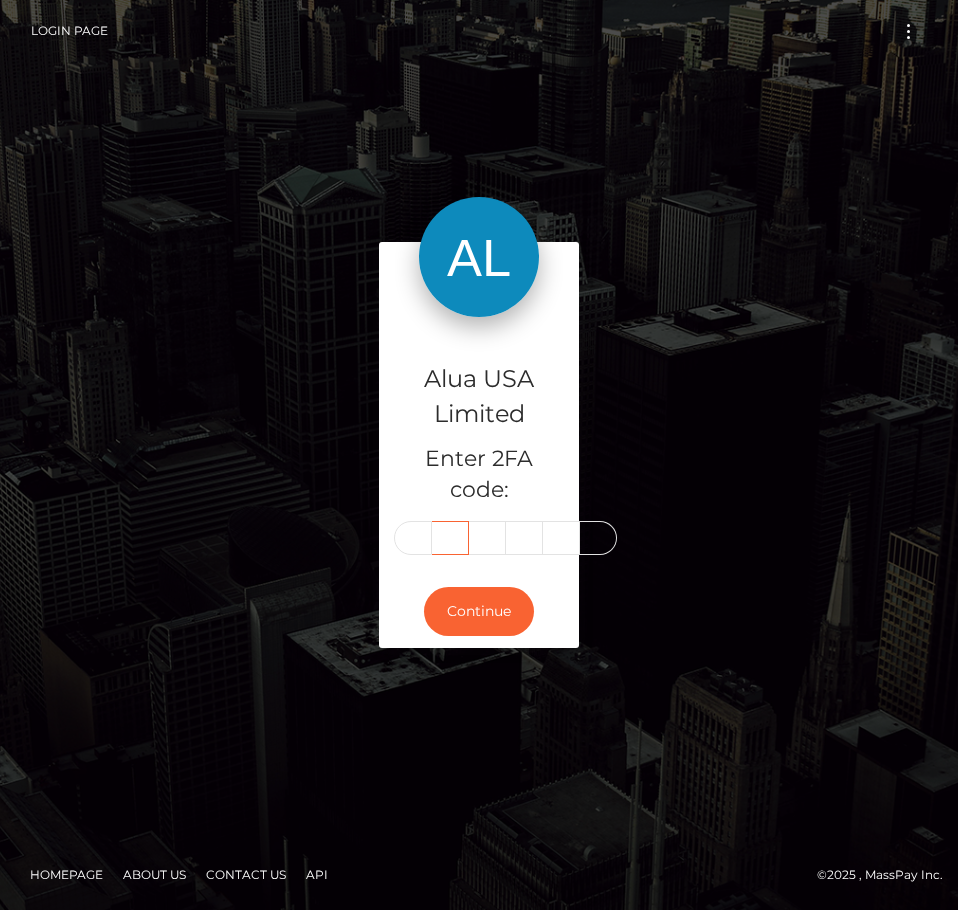 scroll, scrollTop: 0, scrollLeft: 0, axis: both 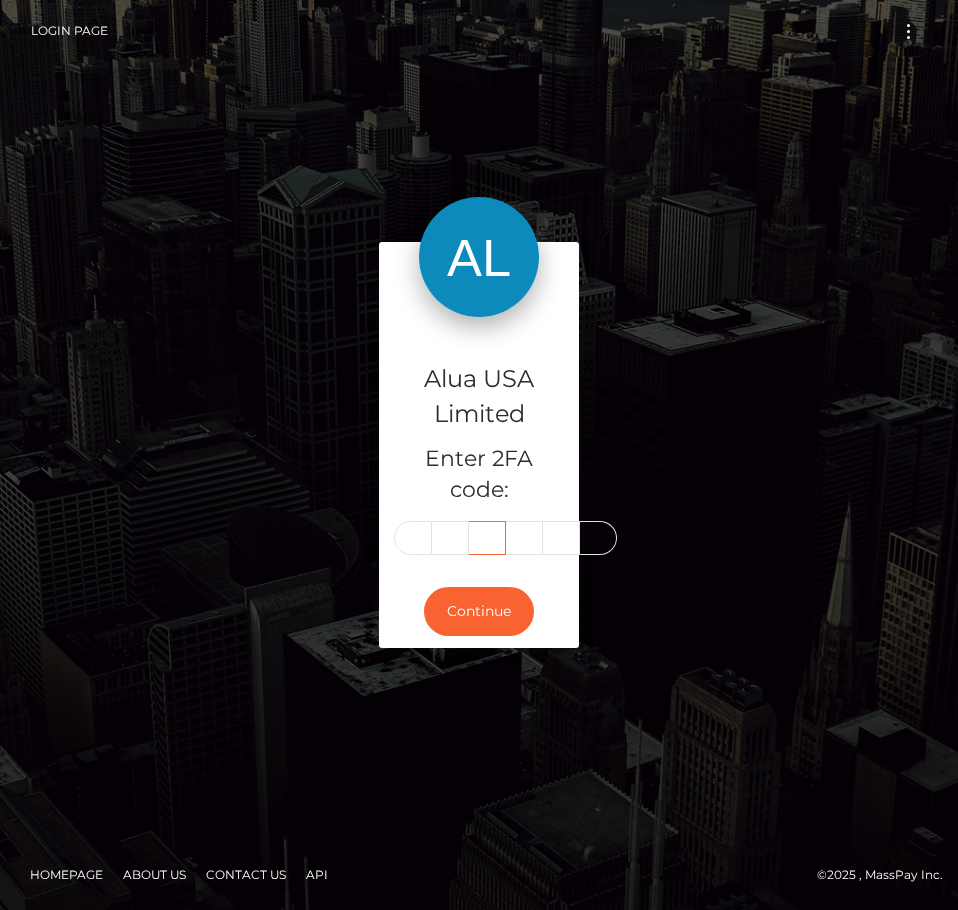 type on "4" 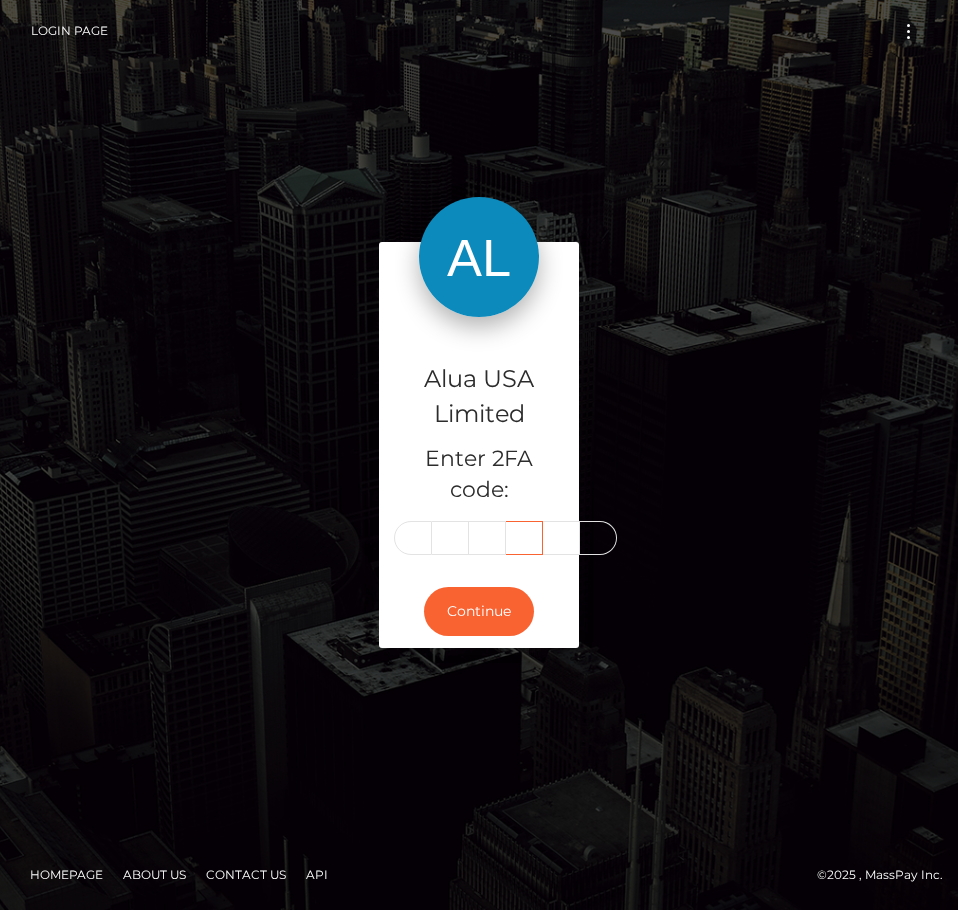 scroll, scrollTop: 0, scrollLeft: 0, axis: both 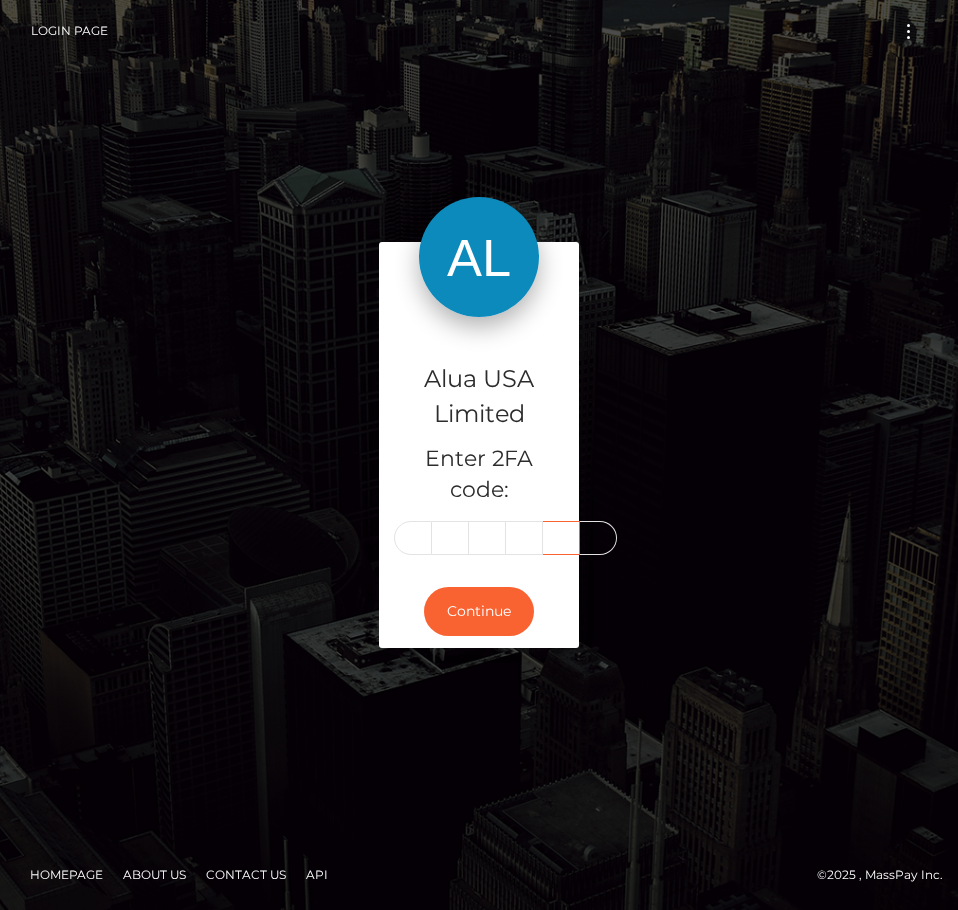 type on "5" 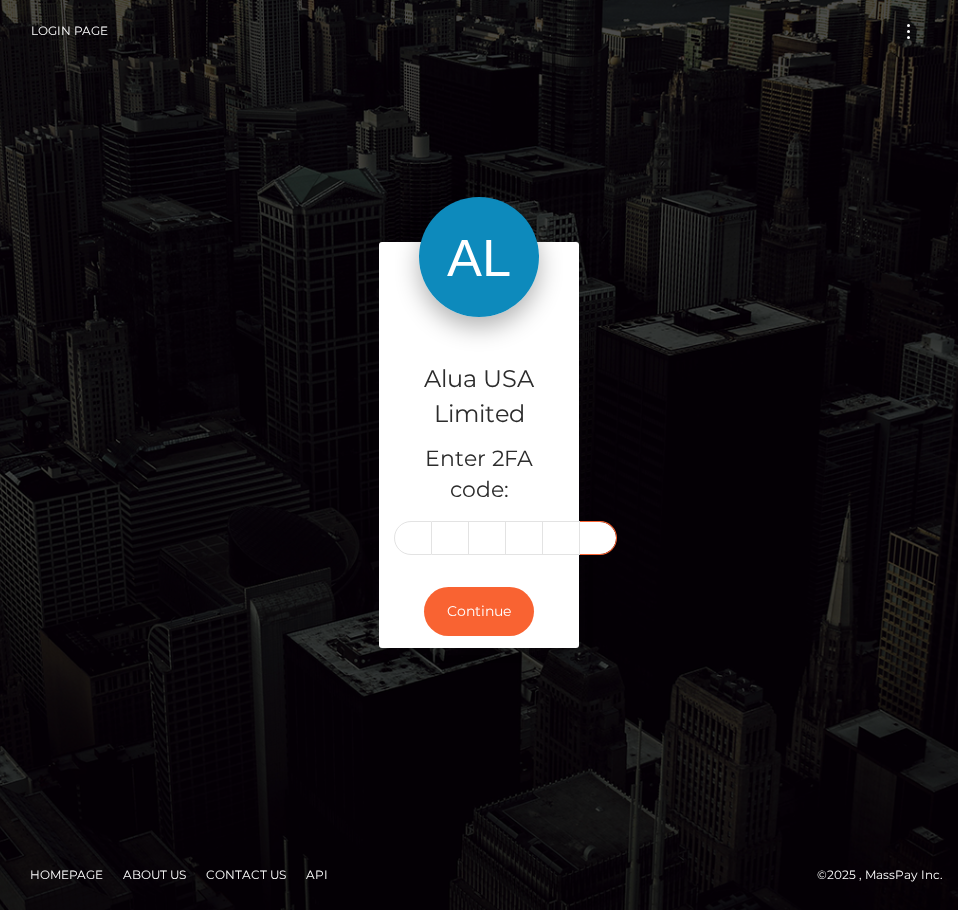 scroll, scrollTop: 0, scrollLeft: 0, axis: both 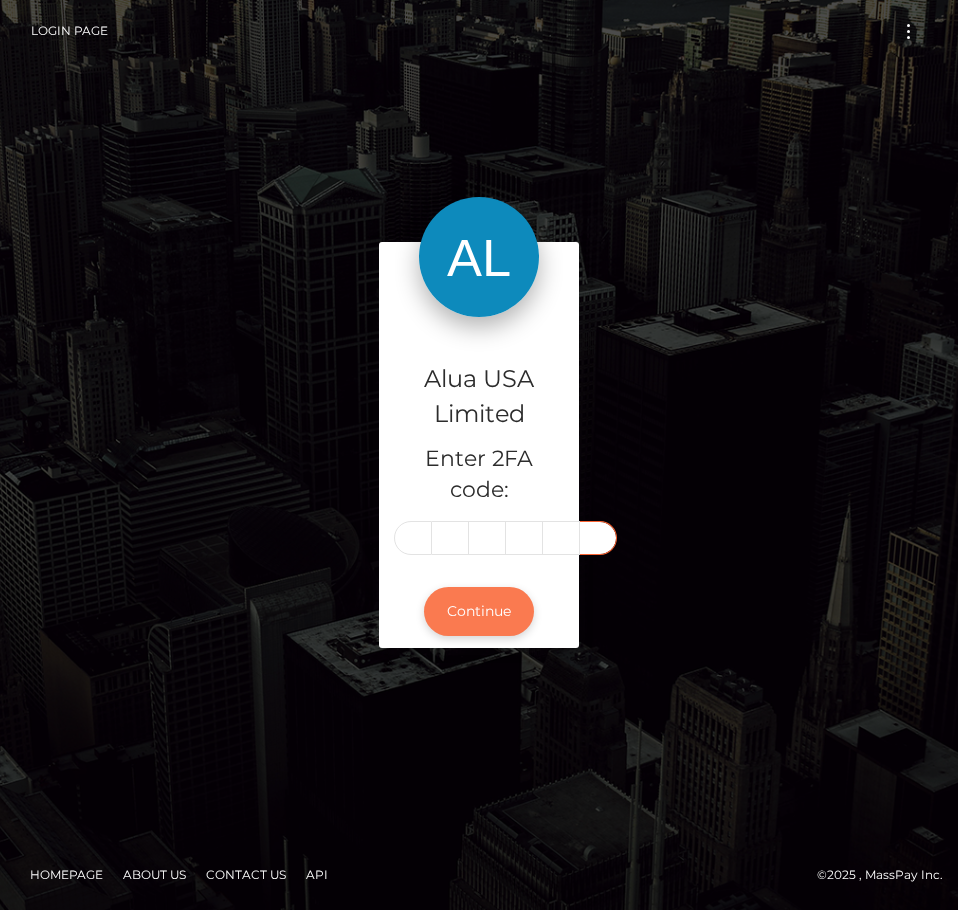 type on "0" 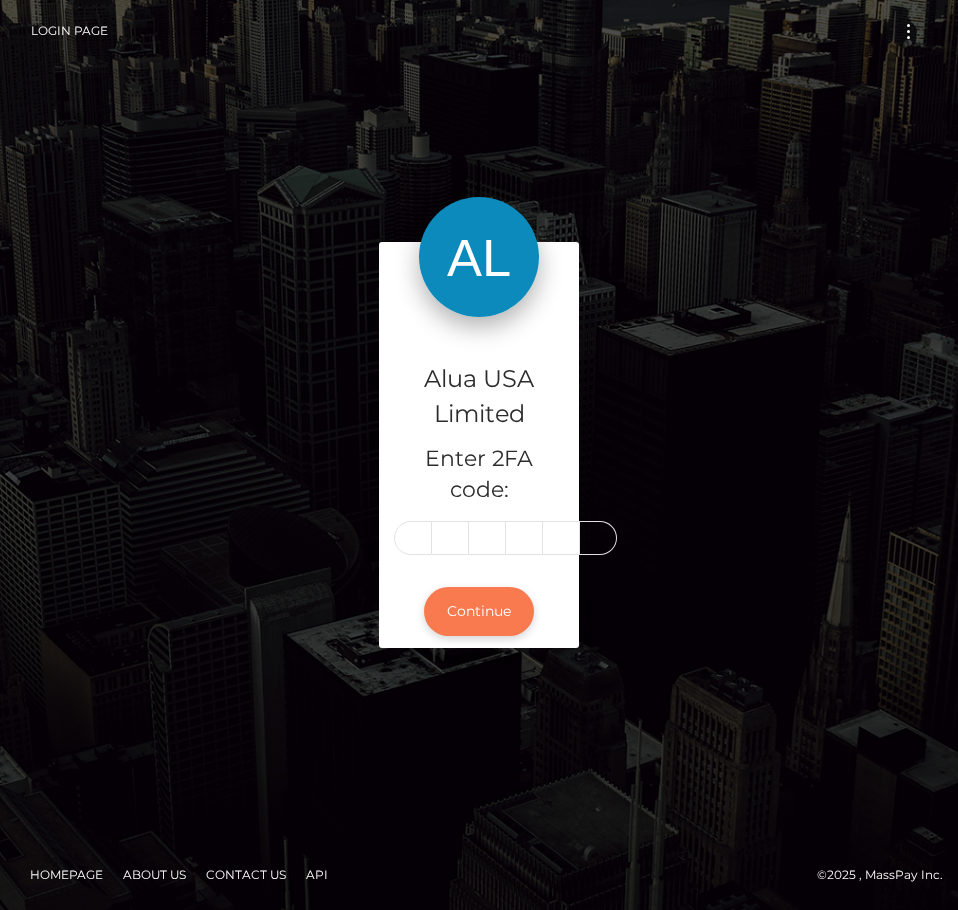 click on "Continue" at bounding box center [479, 611] 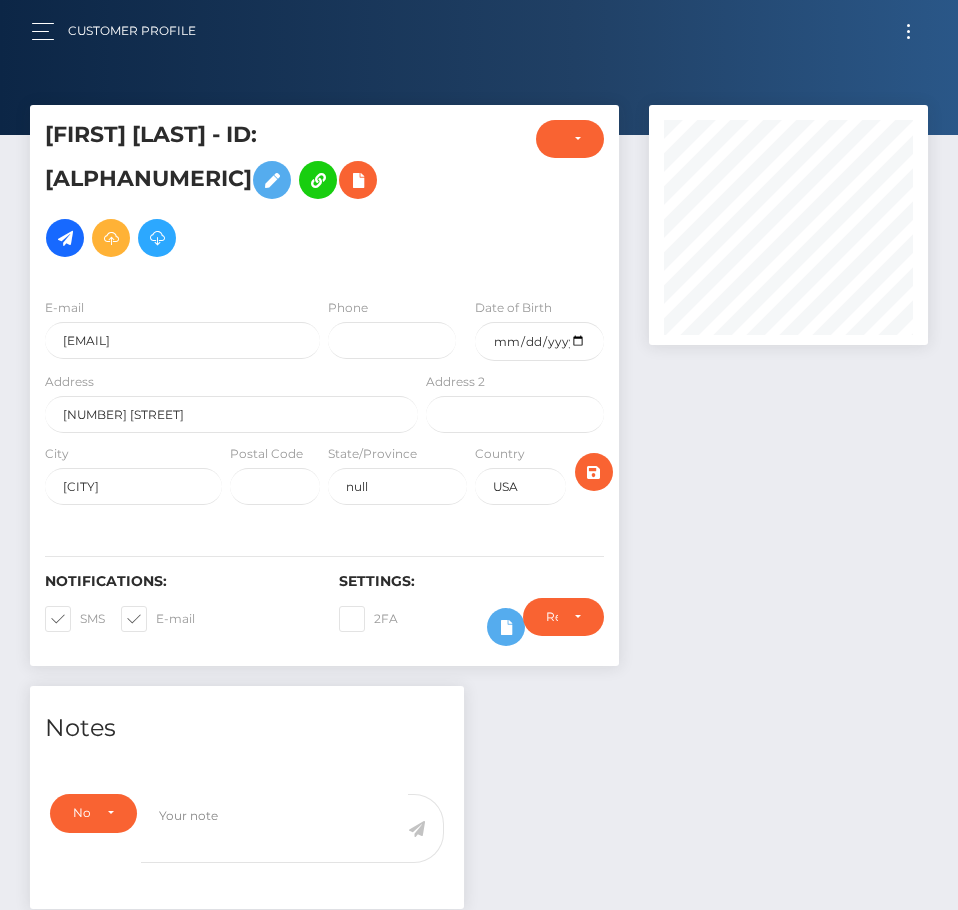 scroll, scrollTop: 0, scrollLeft: 0, axis: both 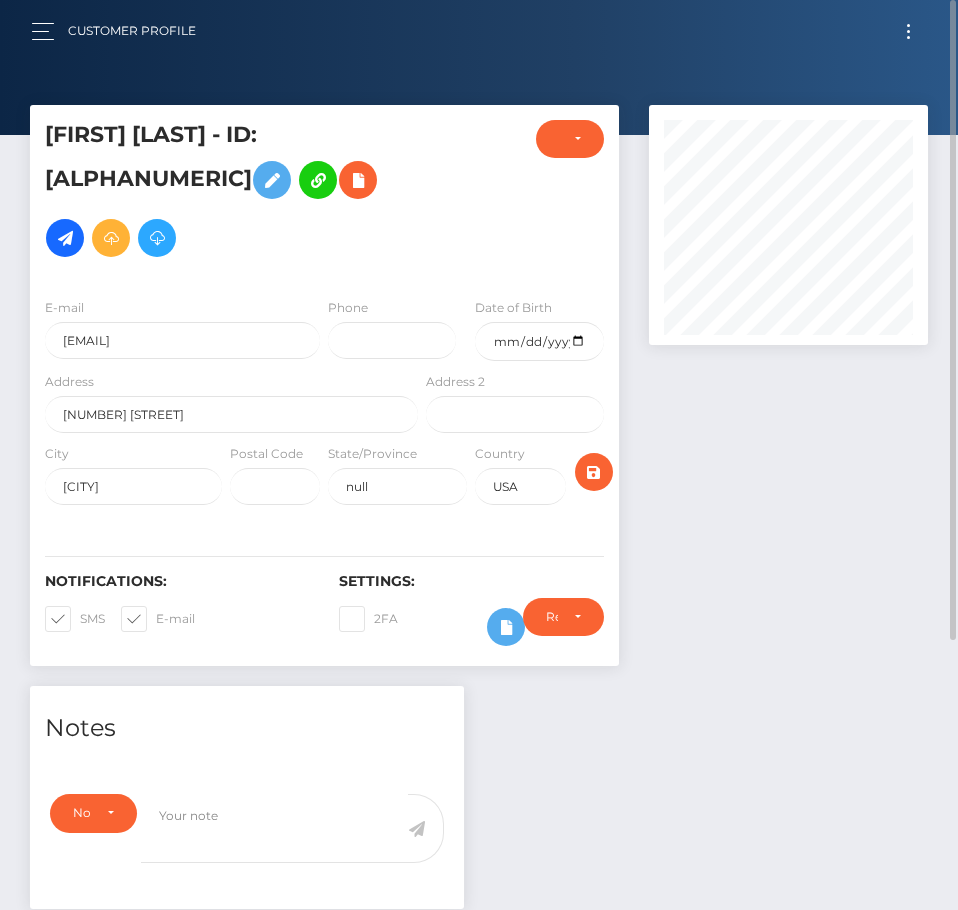 click at bounding box center [908, 31] 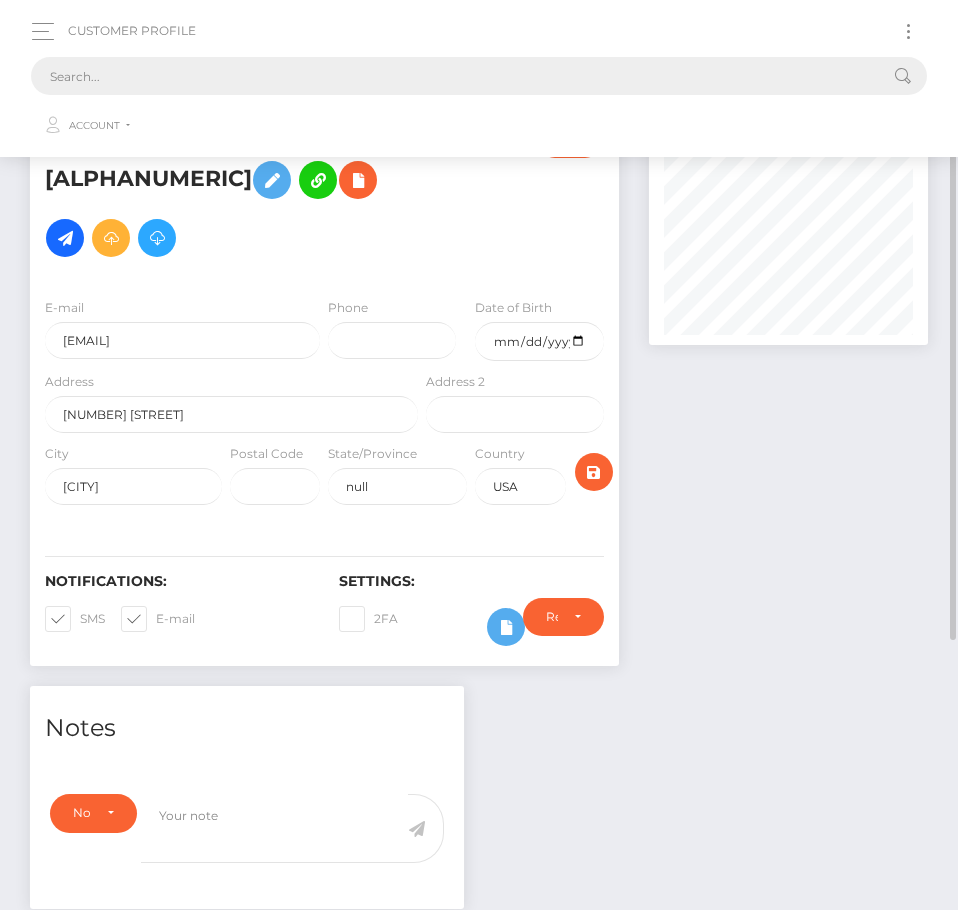 click at bounding box center (453, 76) 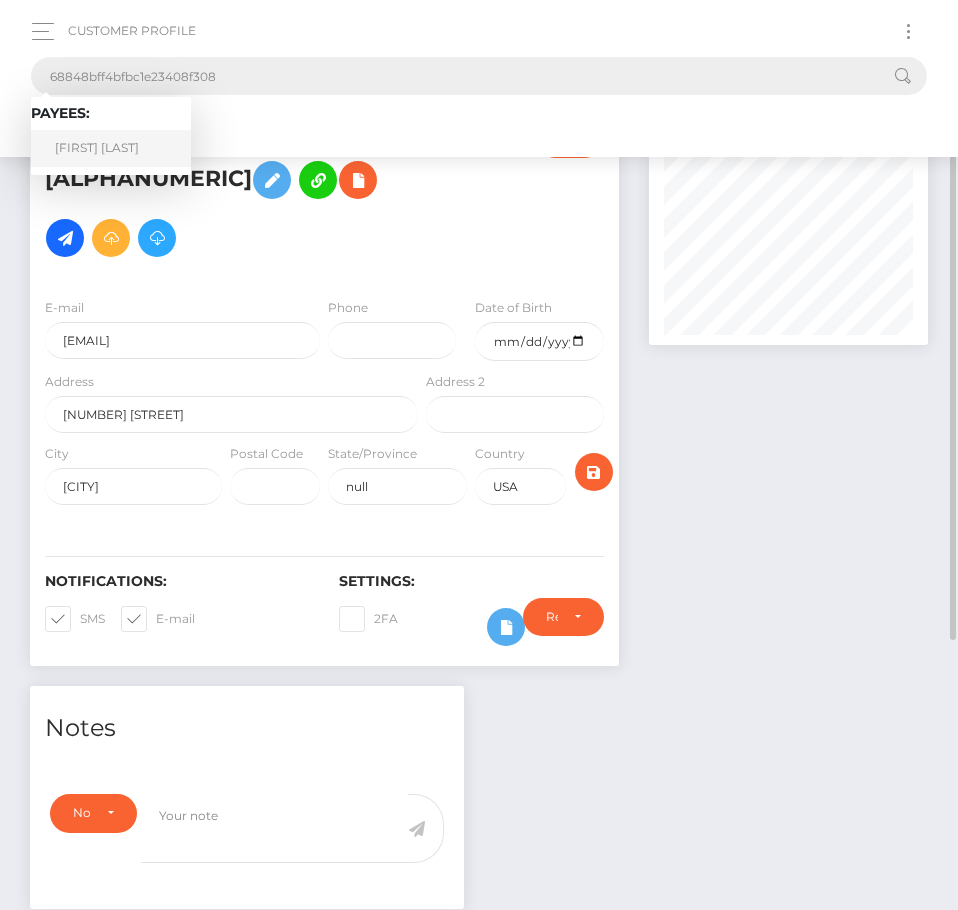 type on "68848bff4bfbc1e23408f308" 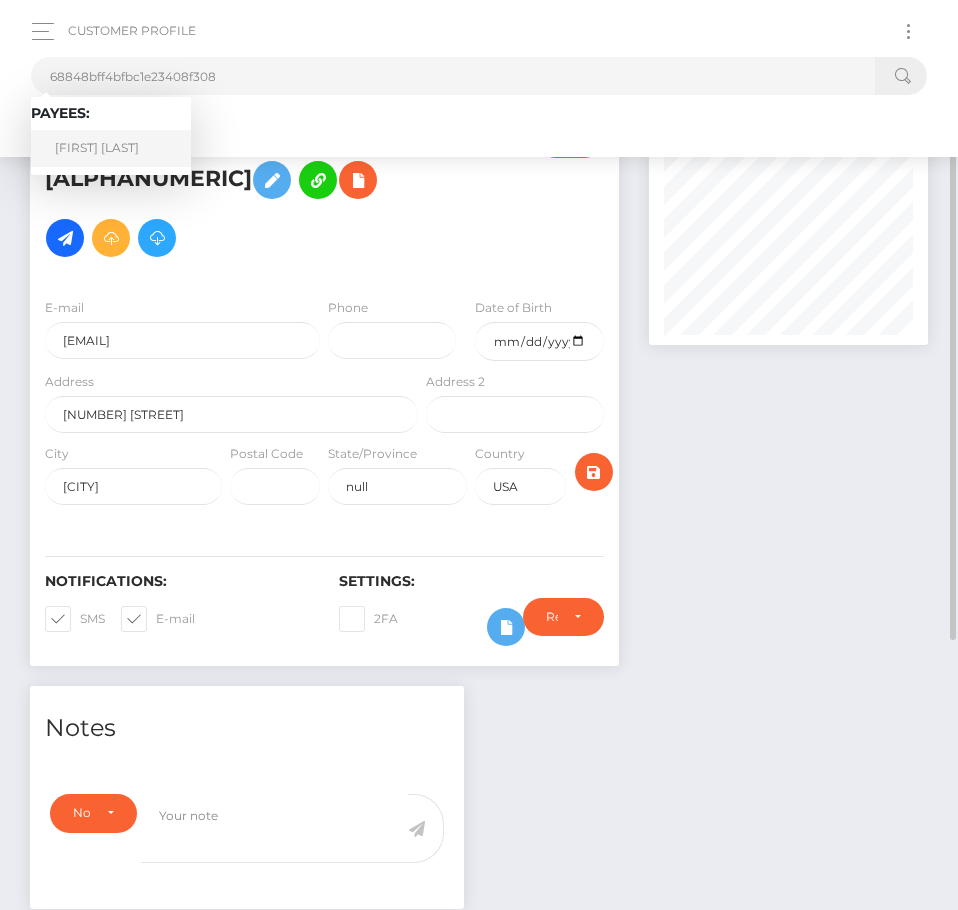 click on "Chloe  Durham" at bounding box center [111, 148] 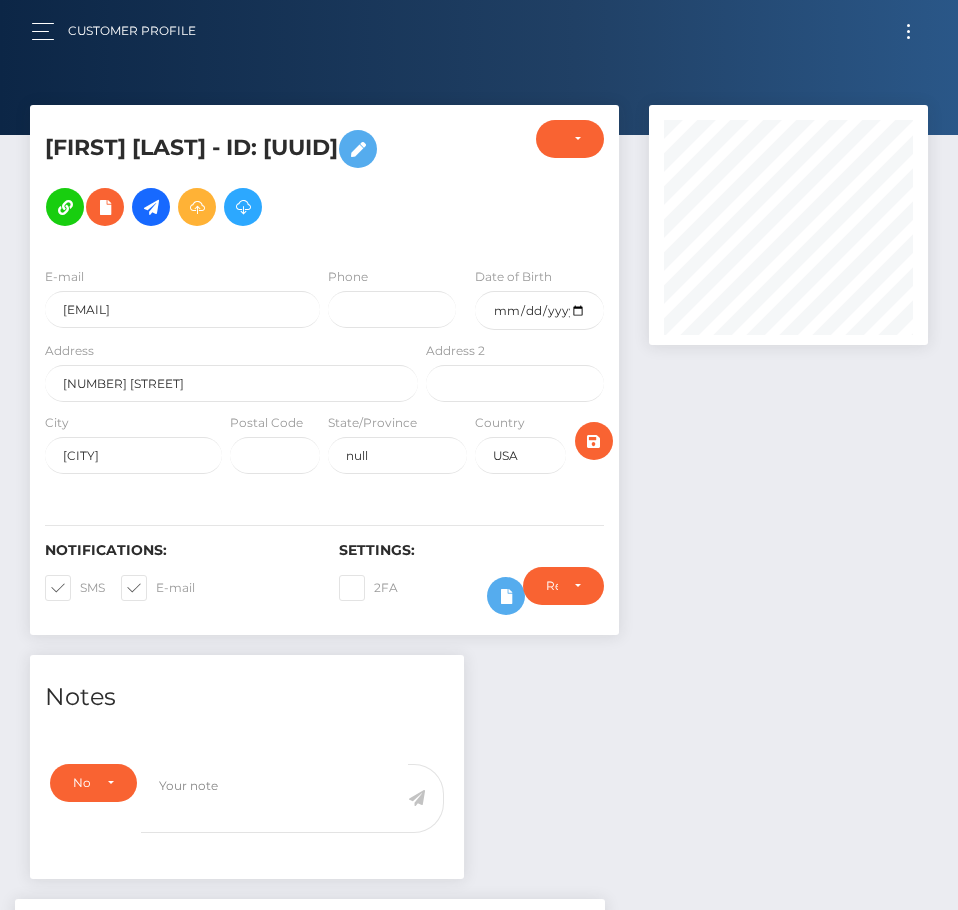 scroll, scrollTop: 0, scrollLeft: 0, axis: both 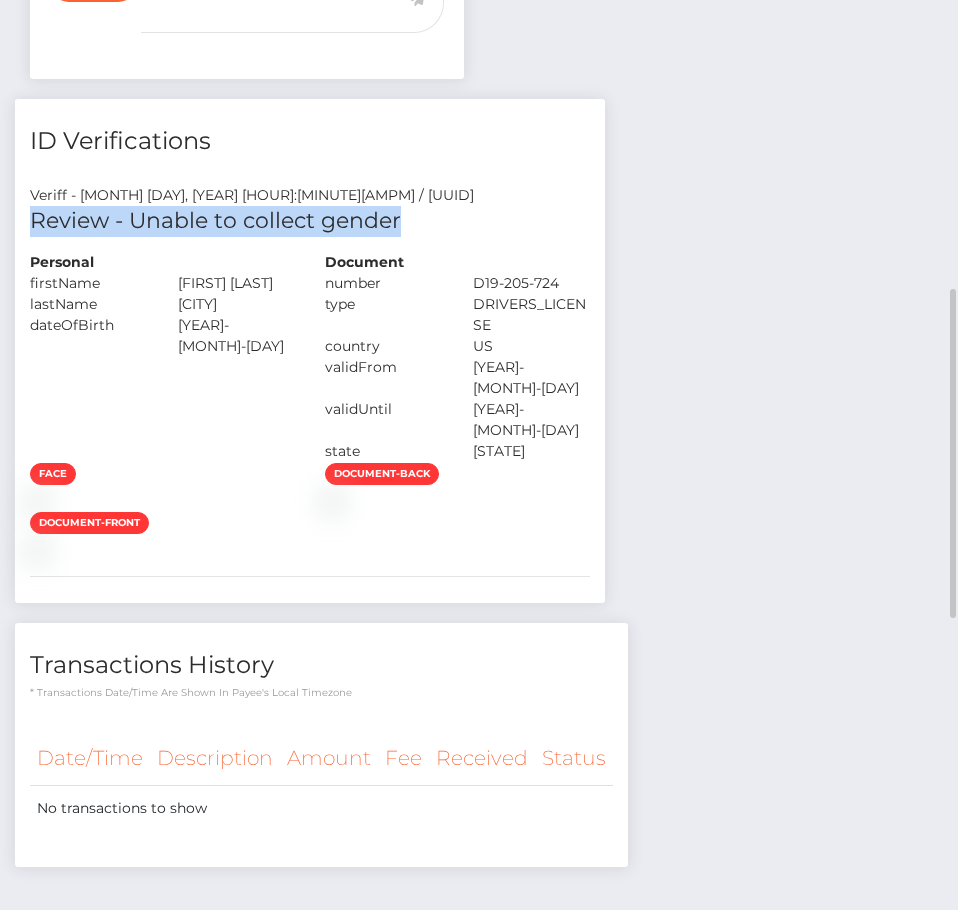 copy on "Review - Unable to collect gender" 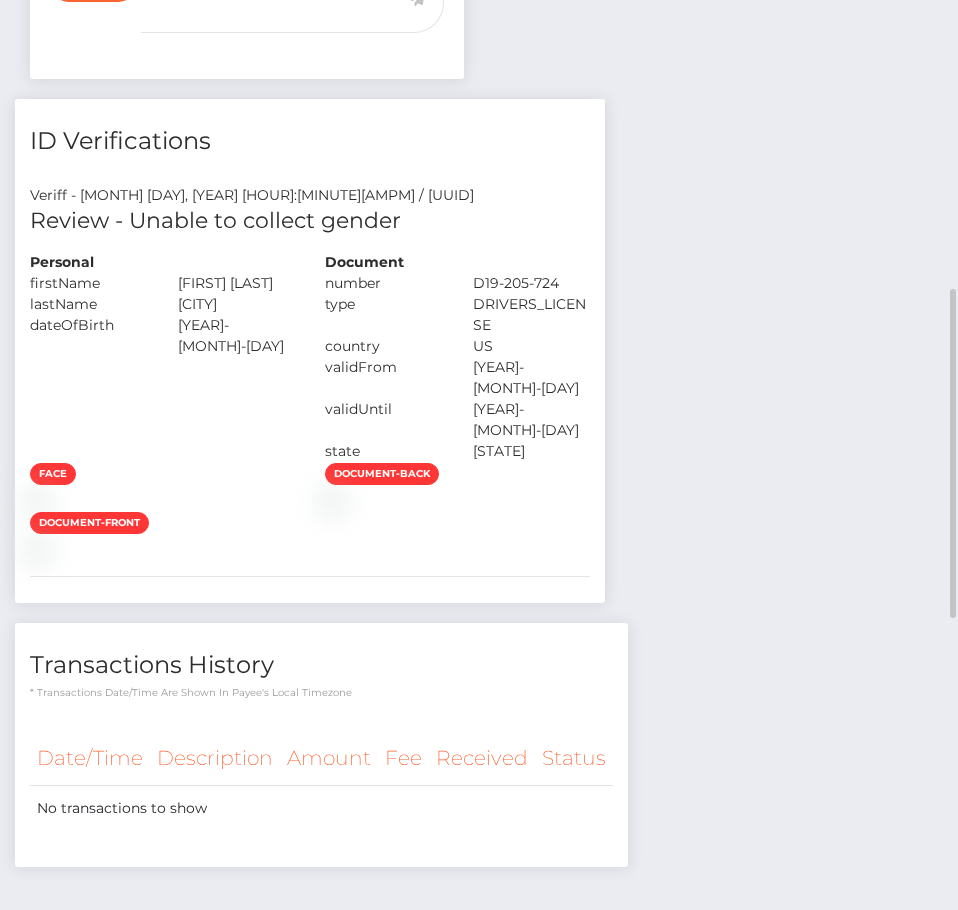 click on "Veriff
- July 28, 2025 03:54PM
/ 19d40d38-a5c8-4750-a7cc-412e5029108f" at bounding box center (310, 195) 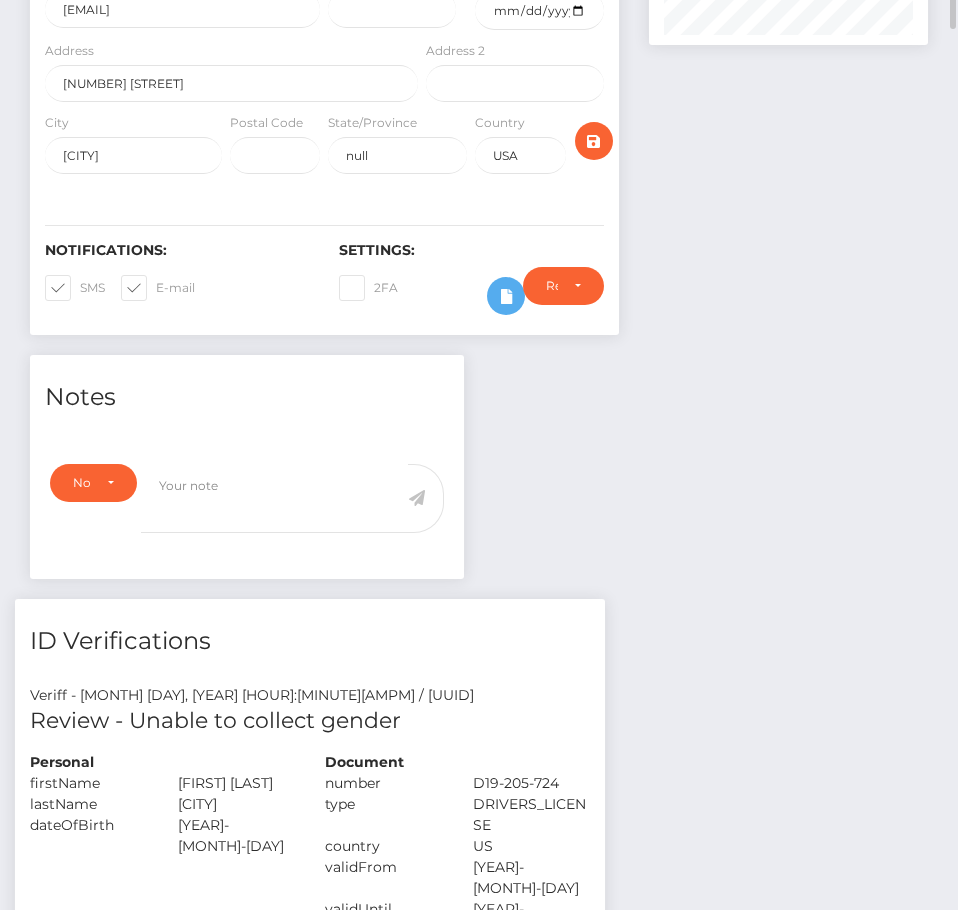 scroll, scrollTop: 0, scrollLeft: 0, axis: both 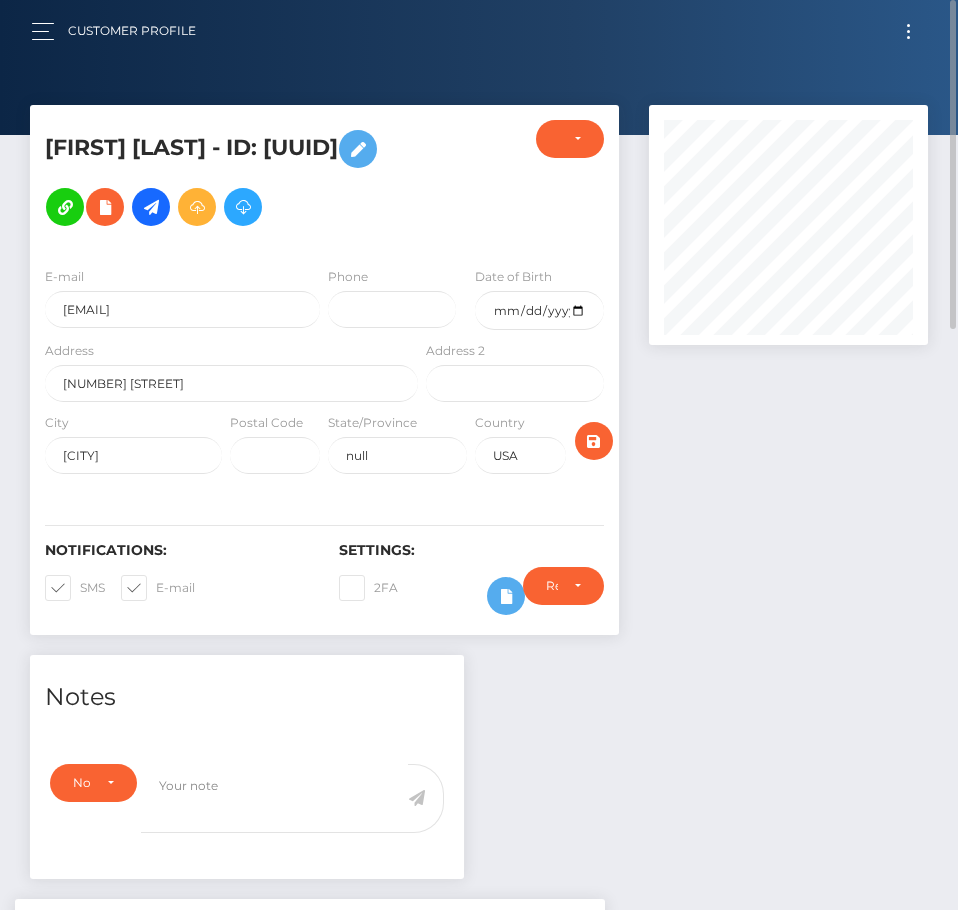 click at bounding box center (908, 31) 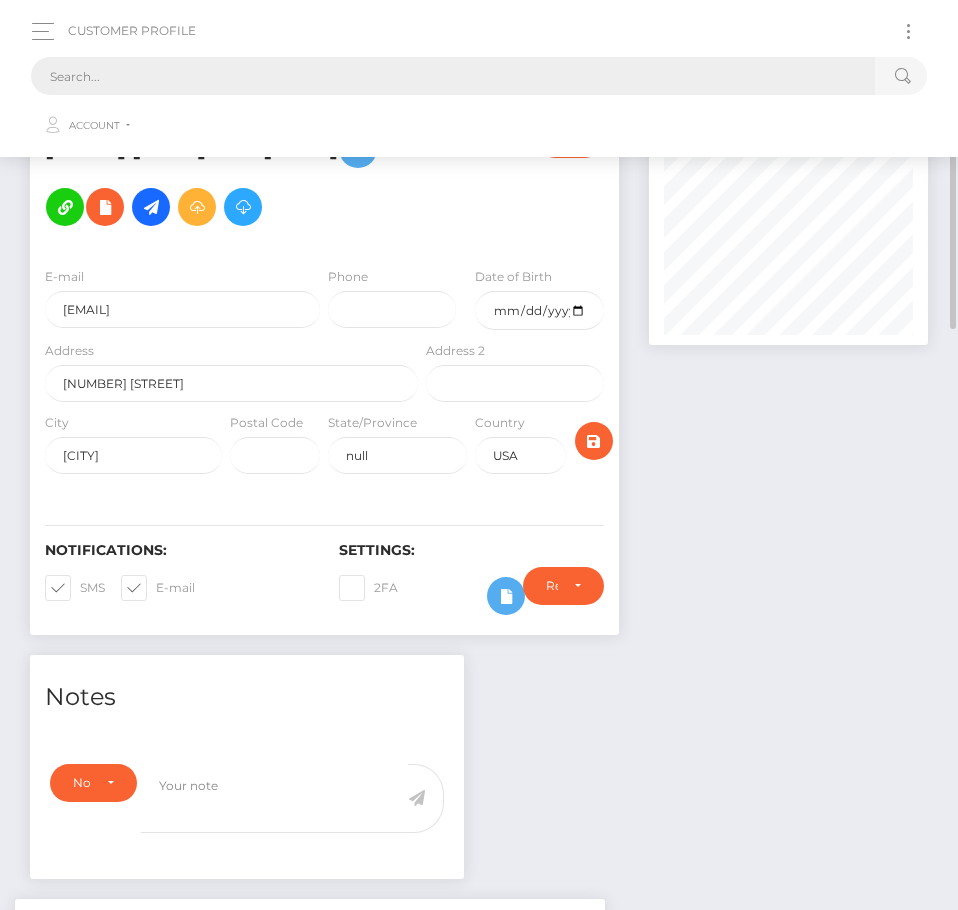 click at bounding box center [453, 76] 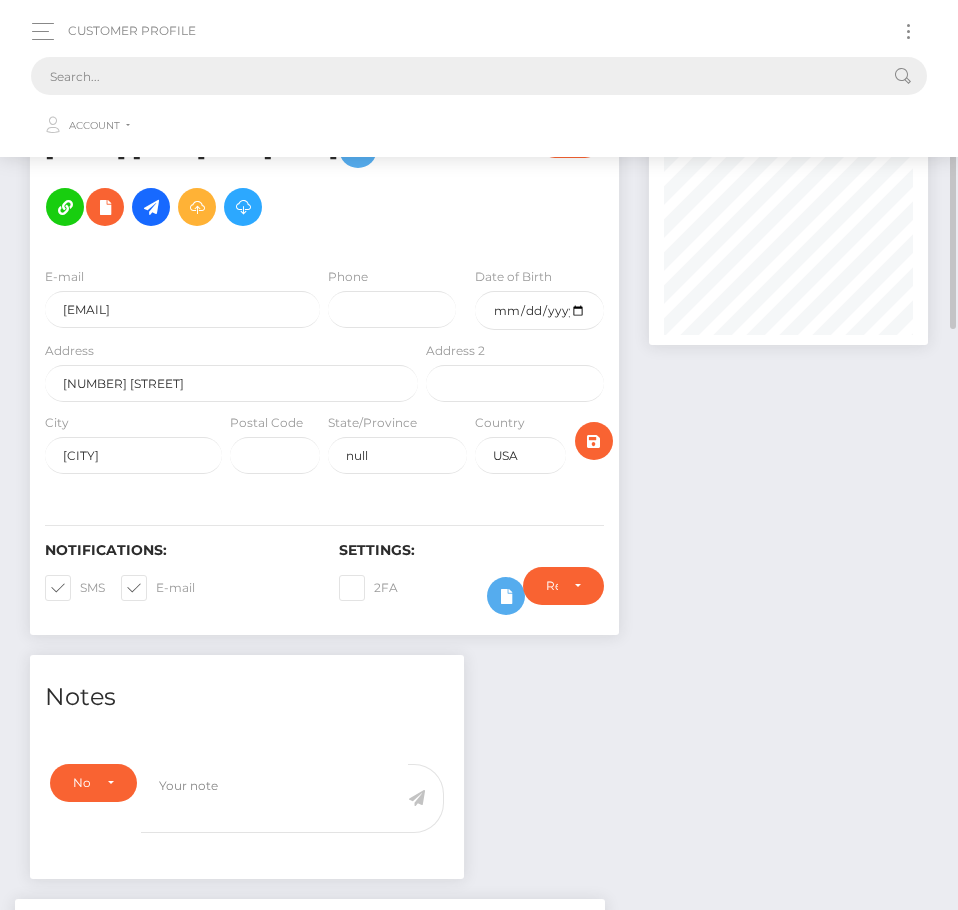 paste on "6883a765c1912599720fbef1" 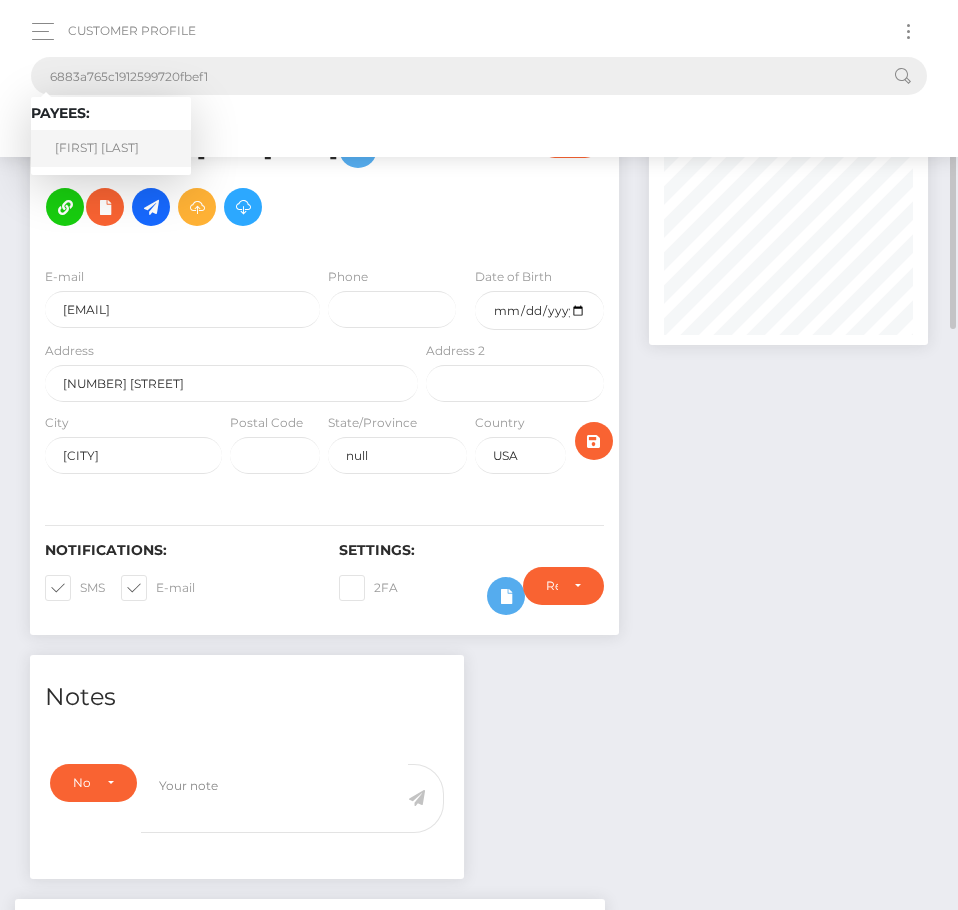type on "6883a765c1912599720fbef1" 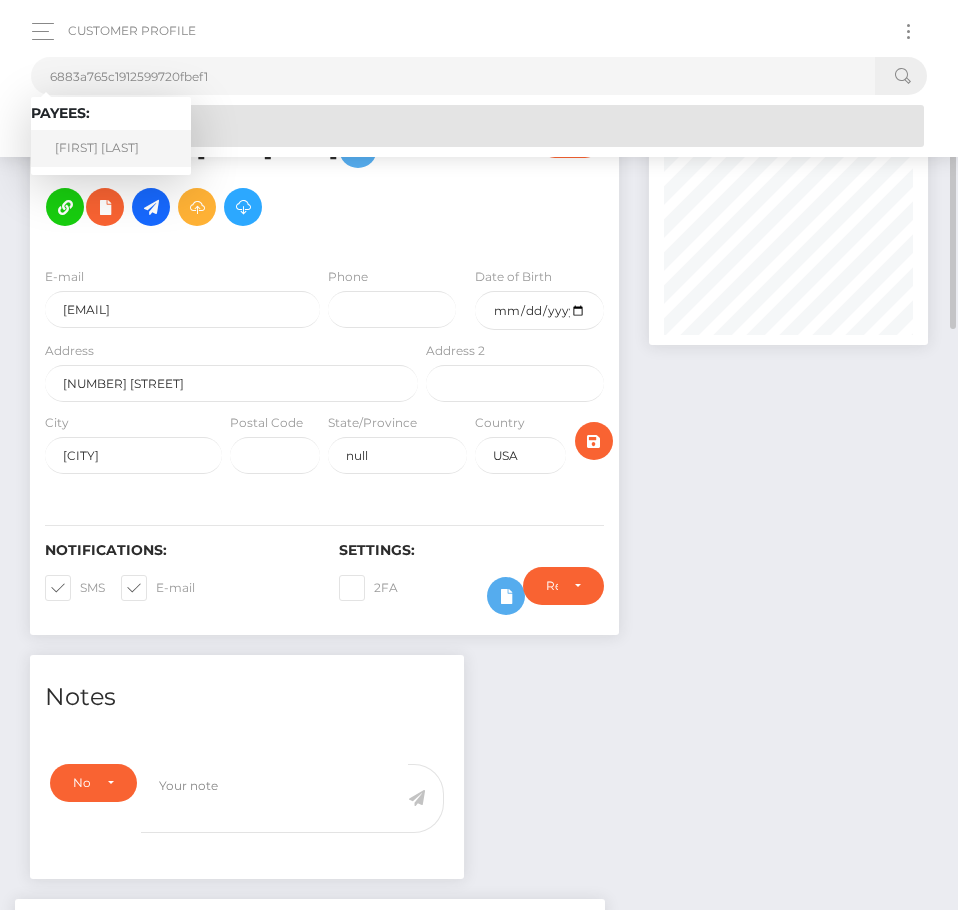 drag, startPoint x: 147, startPoint y: 144, endPoint x: 122, endPoint y: 137, distance: 25.96151 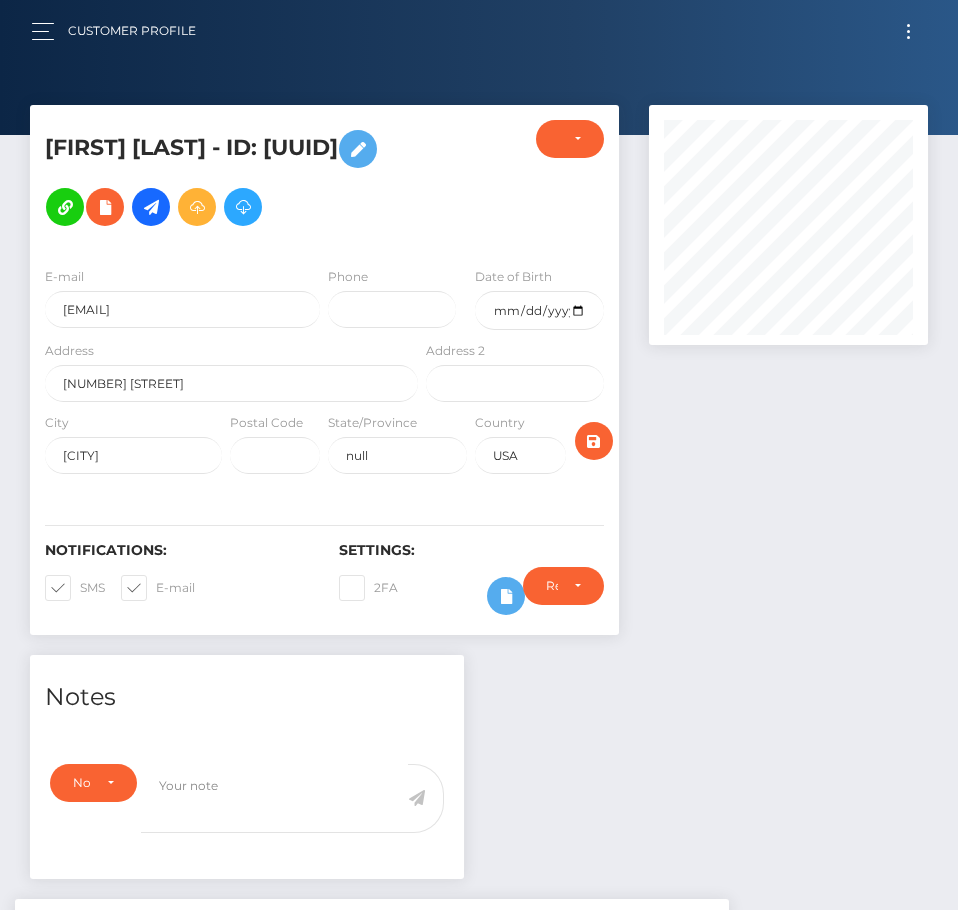 scroll, scrollTop: 0, scrollLeft: 0, axis: both 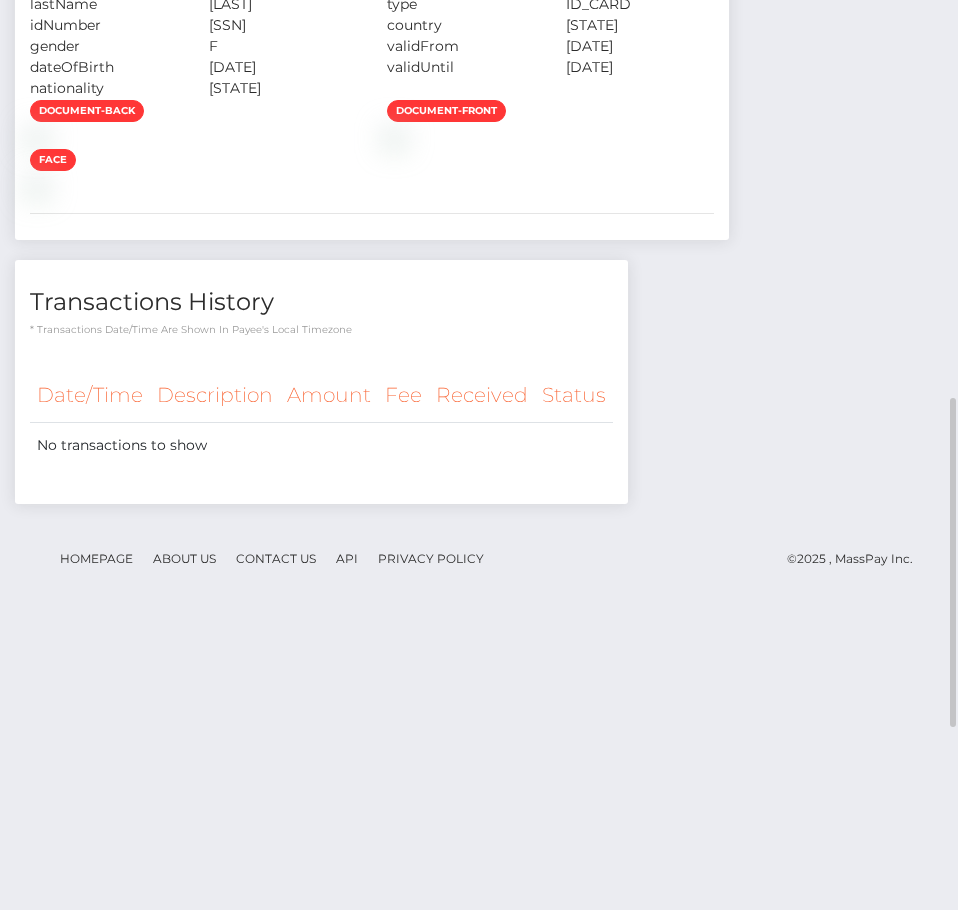 click on "document-back
document-front
face" at bounding box center [372, 148] 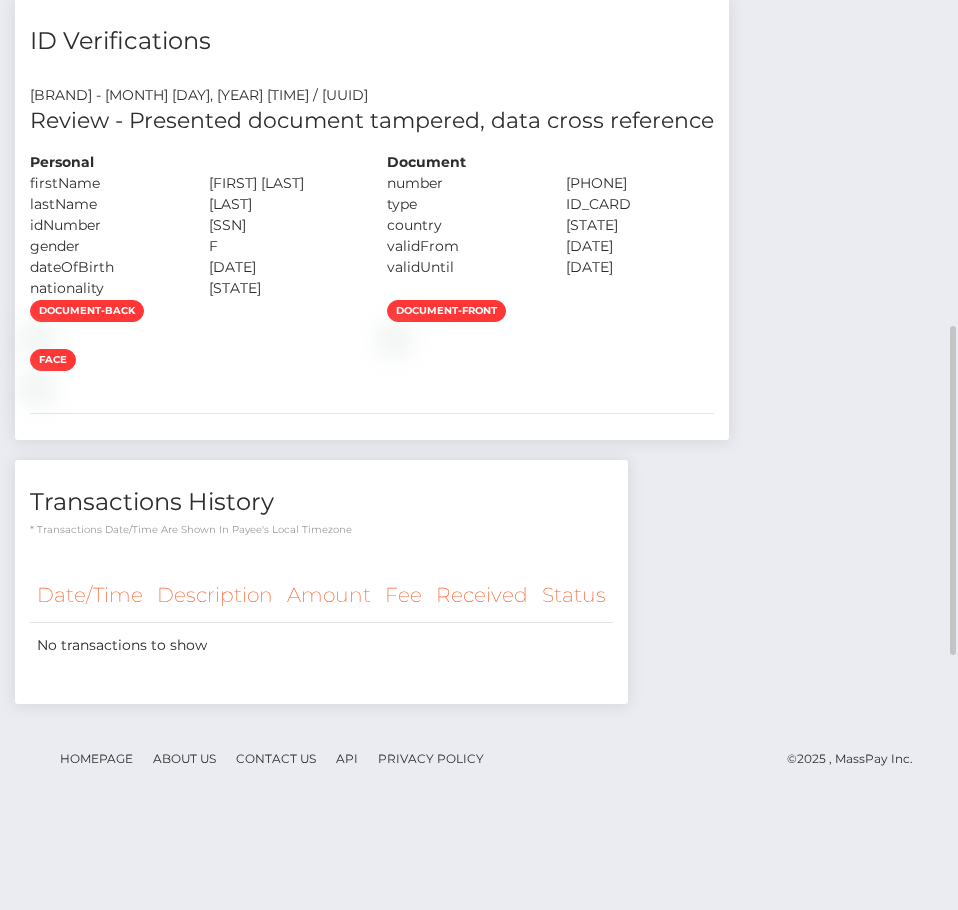 scroll, scrollTop: 700, scrollLeft: 0, axis: vertical 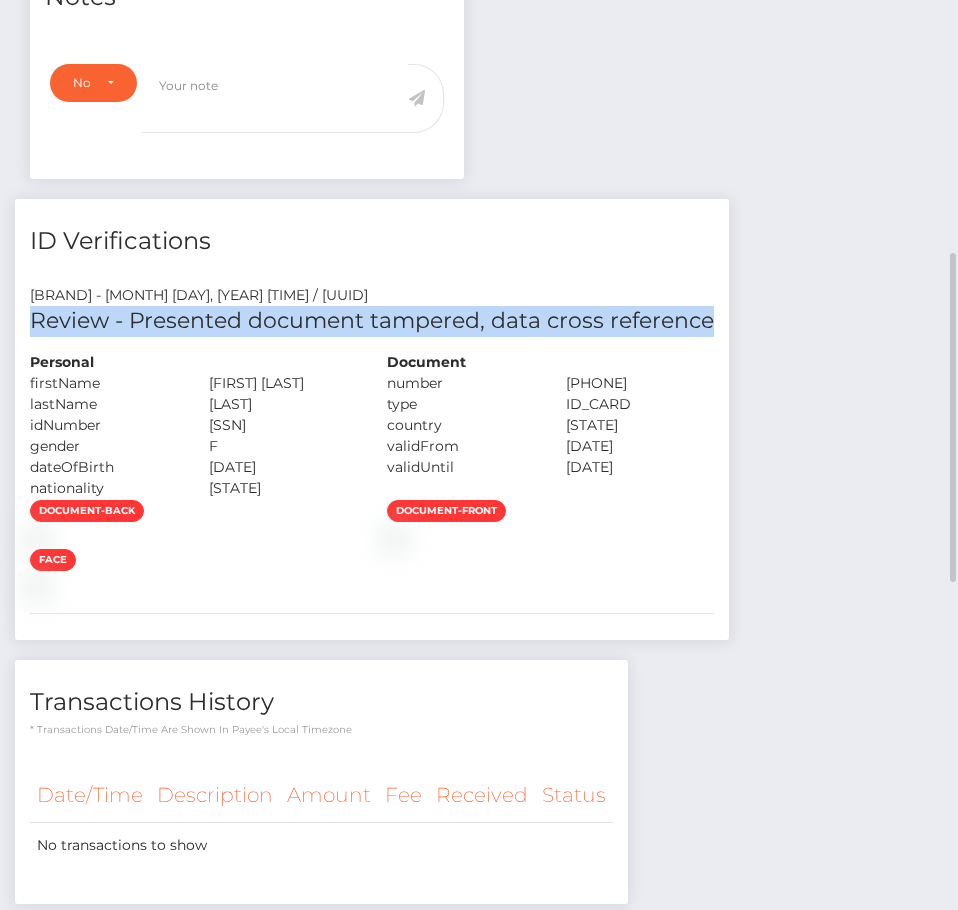 drag, startPoint x: 287, startPoint y: 350, endPoint x: 531, endPoint y: 354, distance: 244.03279 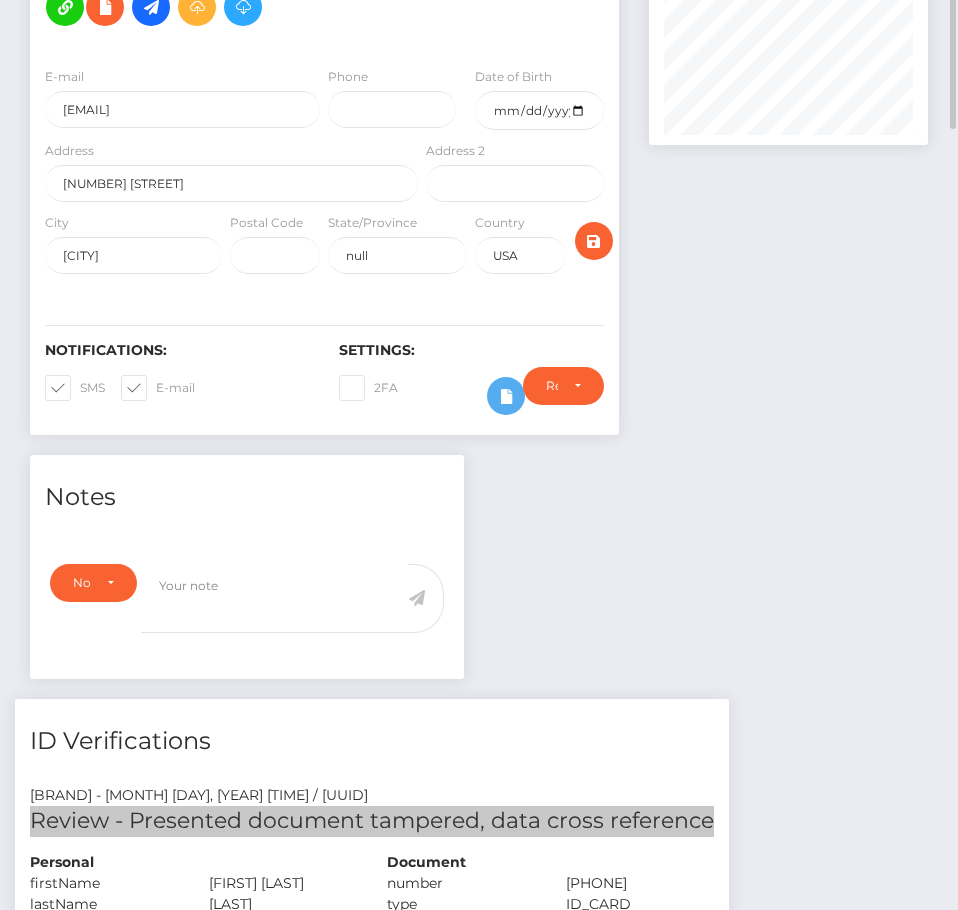 scroll, scrollTop: 0, scrollLeft: 0, axis: both 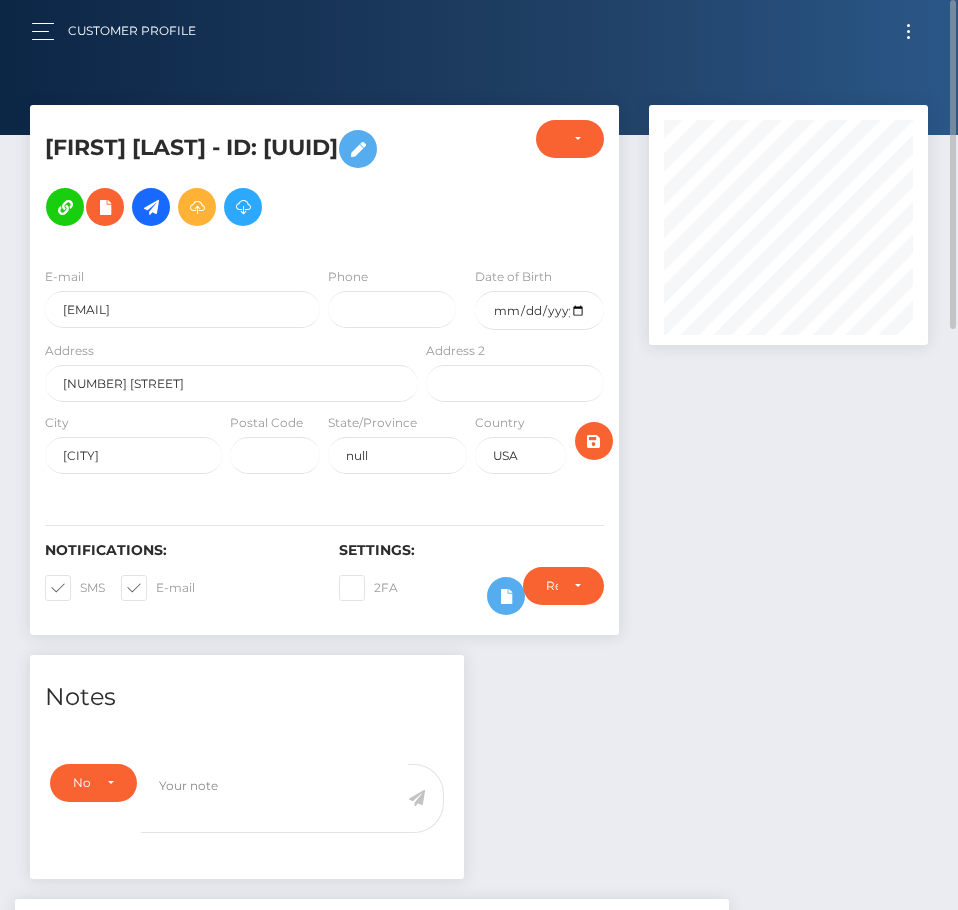 click at bounding box center (908, 31) 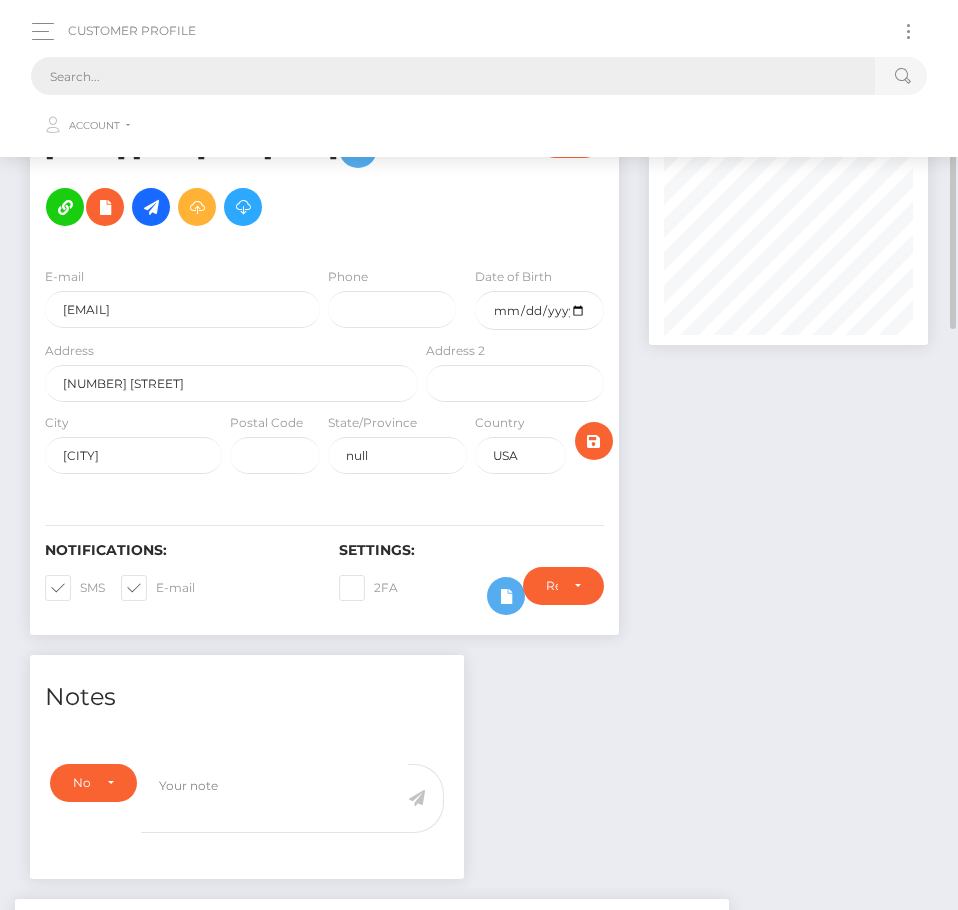 click at bounding box center (453, 76) 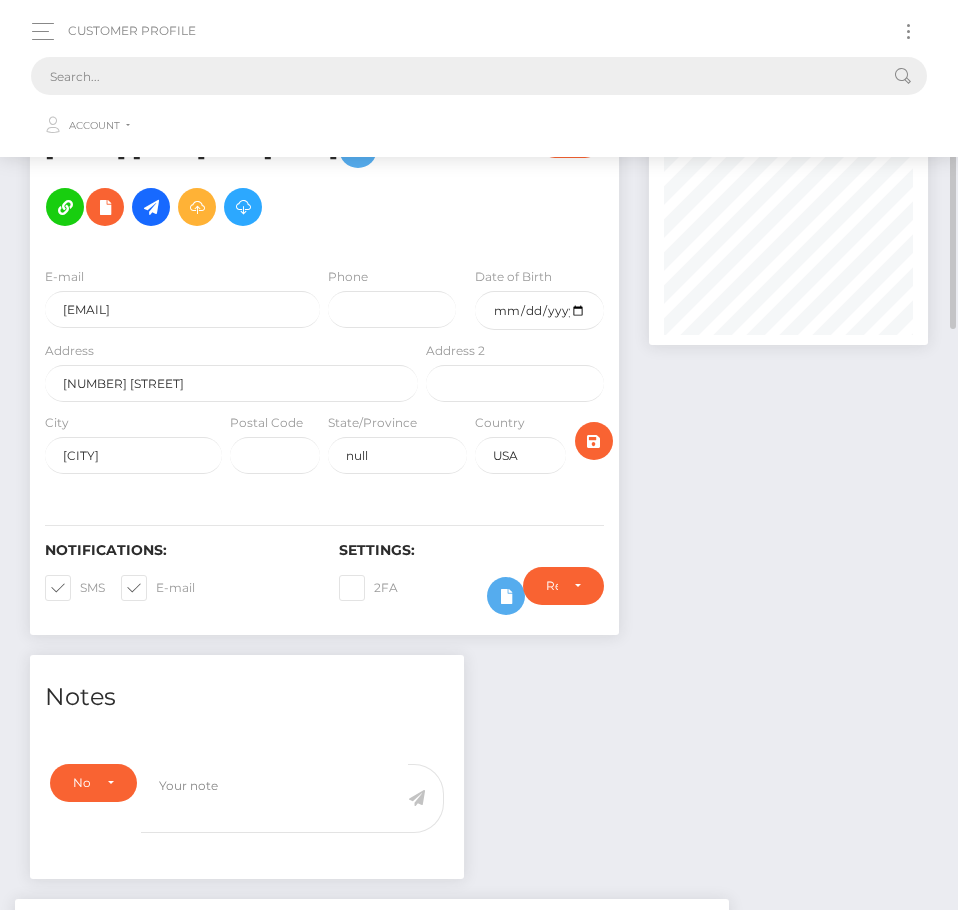 paste on "688797596437b288ff0d7d8b" 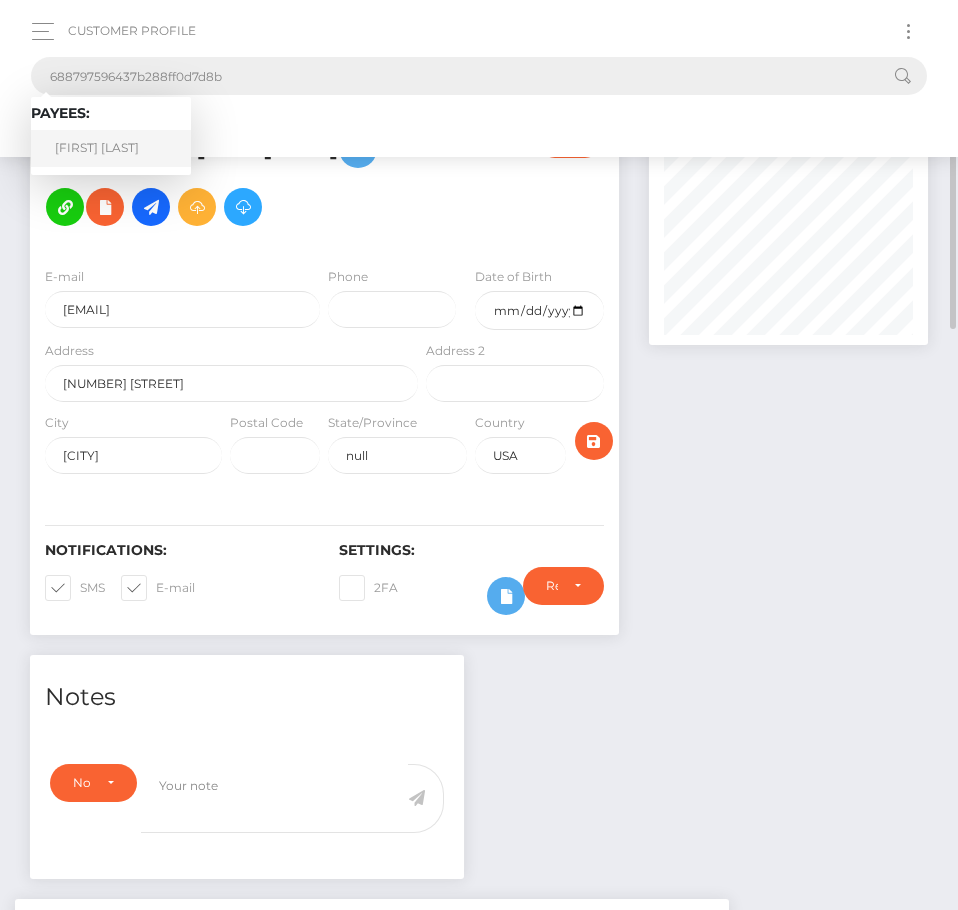 type on "688797596437b288ff0d7d8b" 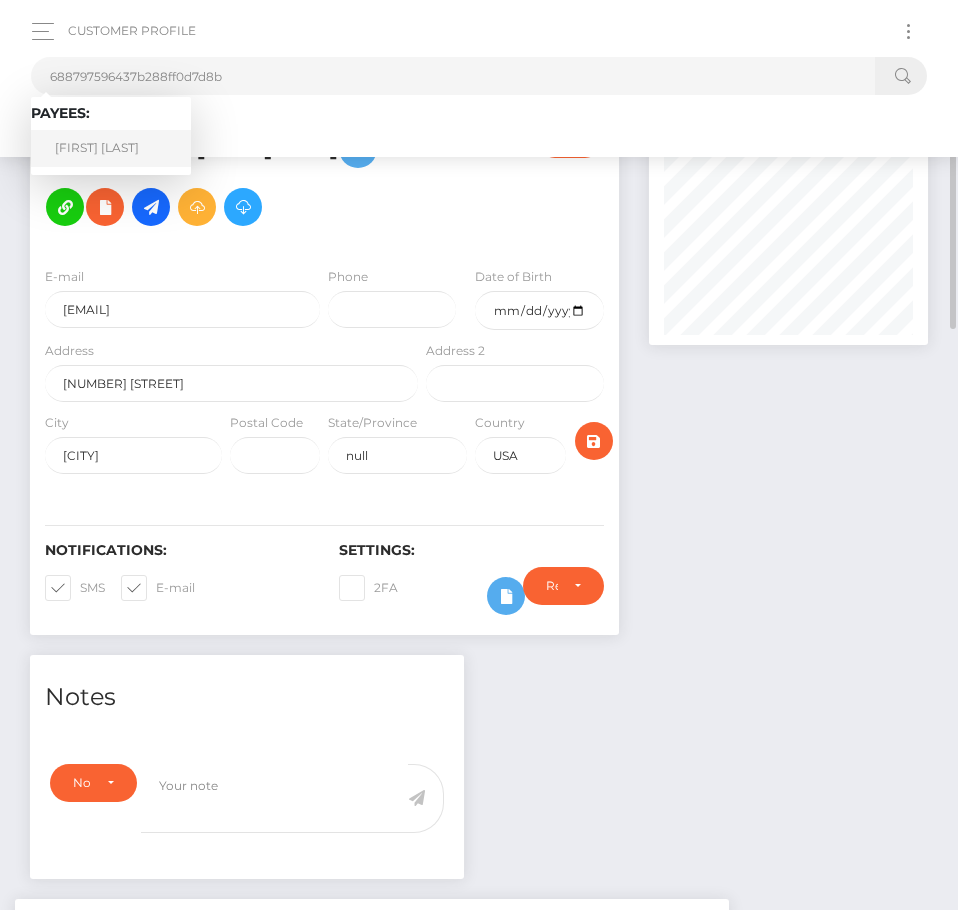 click on "[FIRST] [LAST]" at bounding box center [111, 148] 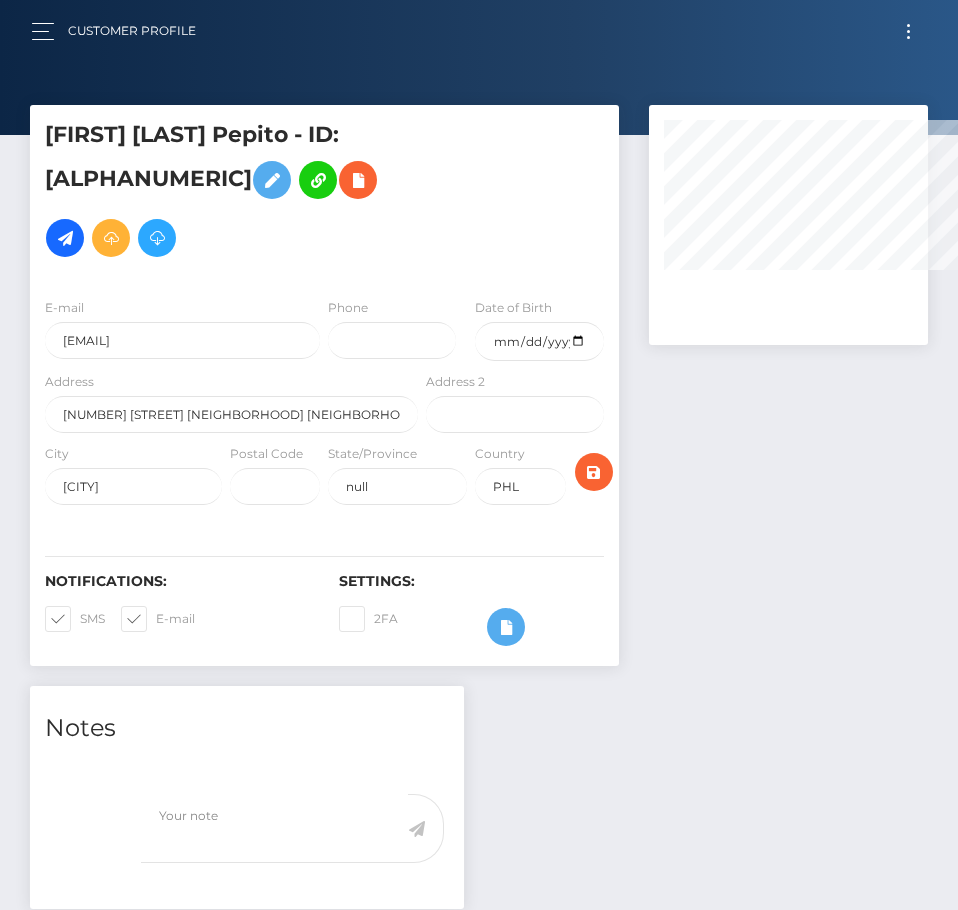 select 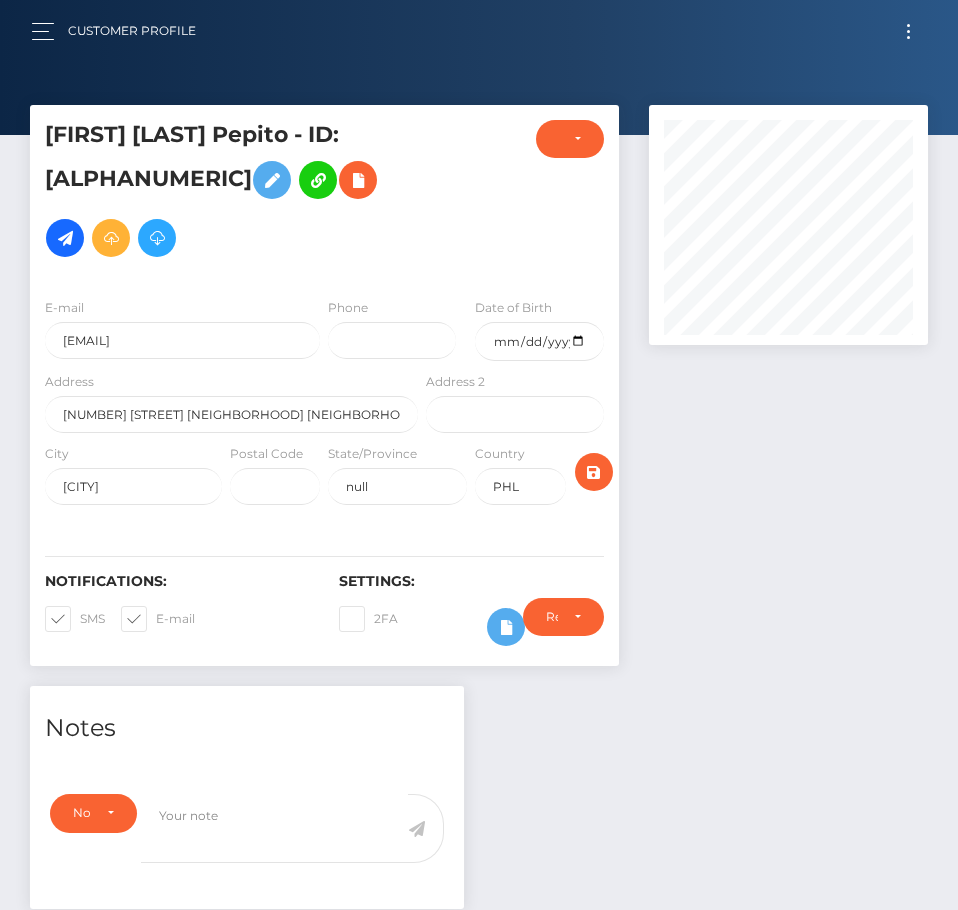 scroll, scrollTop: 999760, scrollLeft: 999721, axis: both 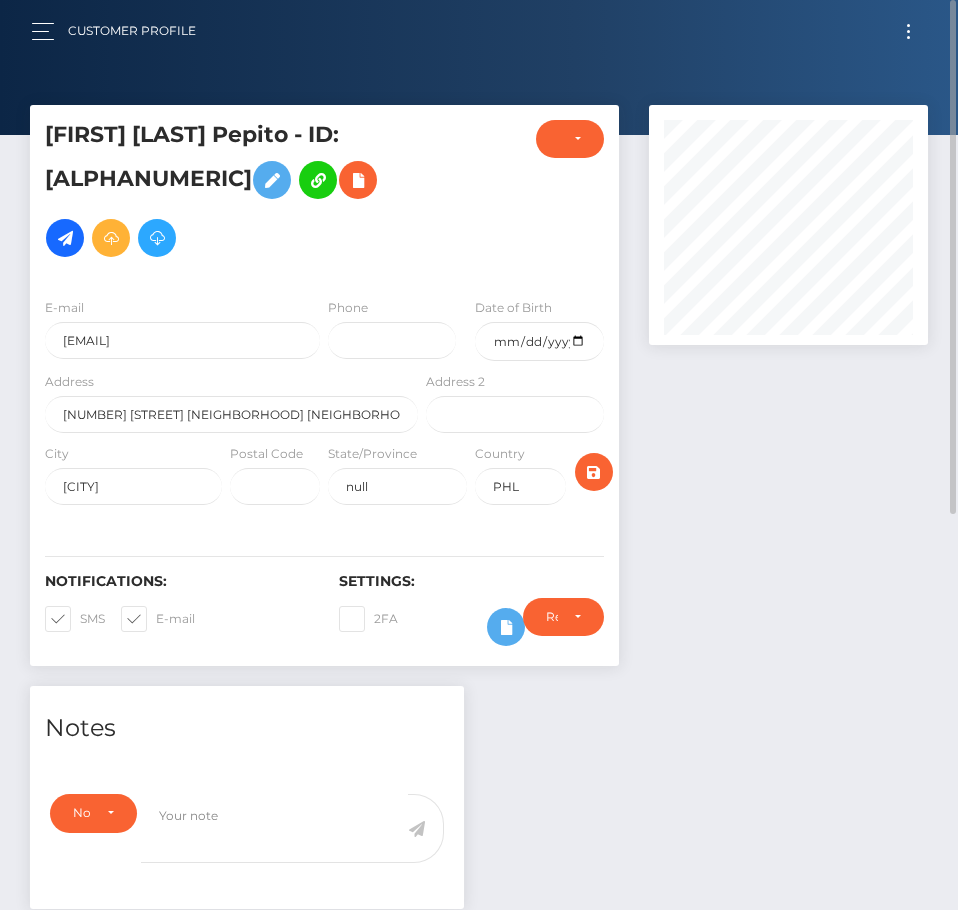 click on "Require ID/Selfie Verification
Do
not
require
Paid by
payee
Require ID/Selfie Verification" at bounding box center (563, 627) 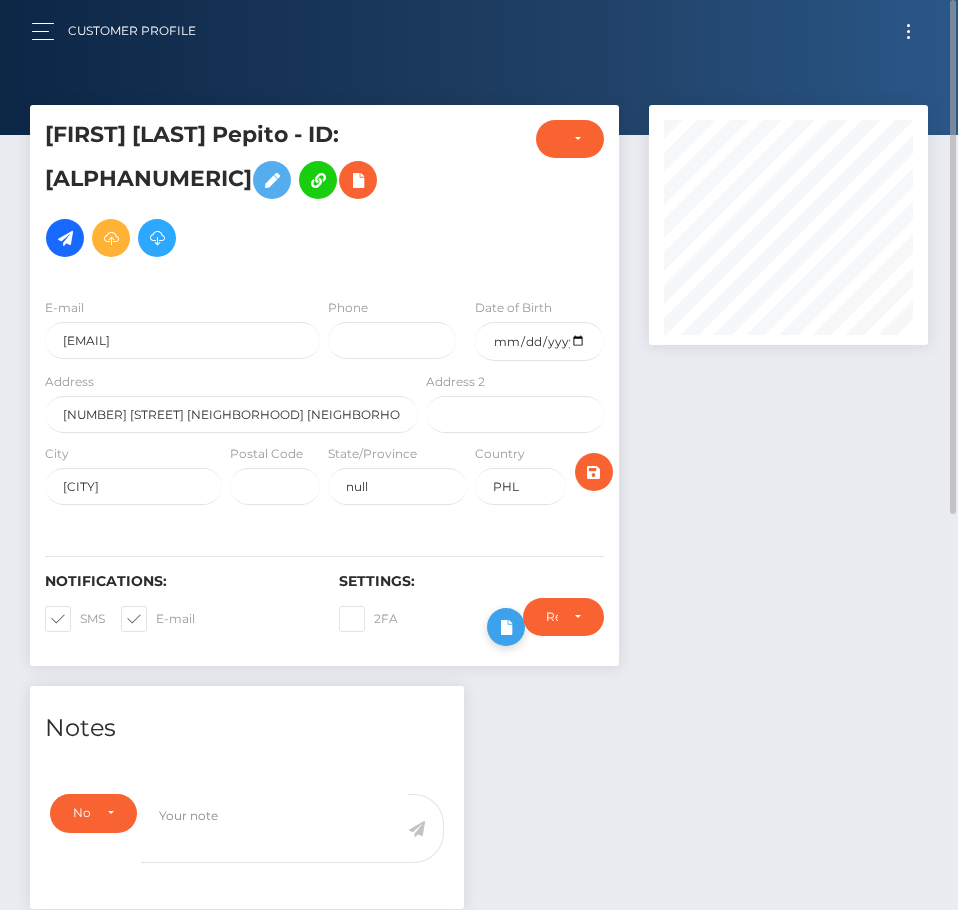 click at bounding box center [506, 627] 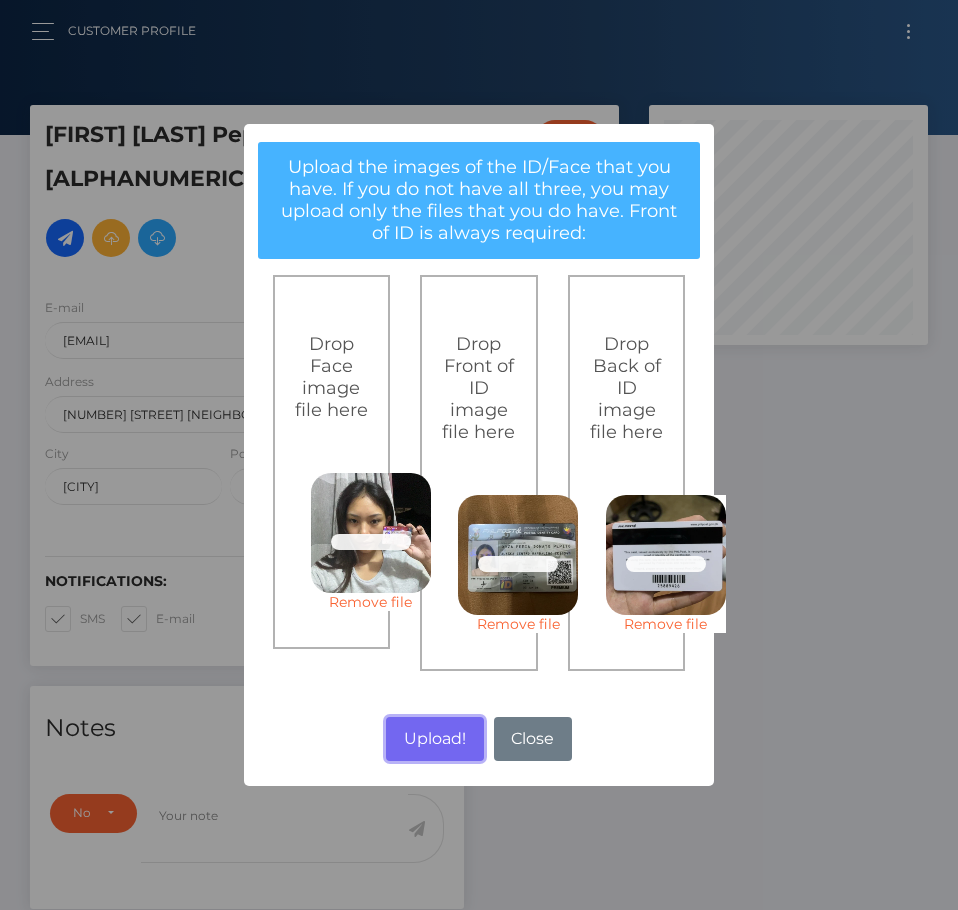 drag, startPoint x: 426, startPoint y: 730, endPoint x: 28, endPoint y: 551, distance: 436.40005 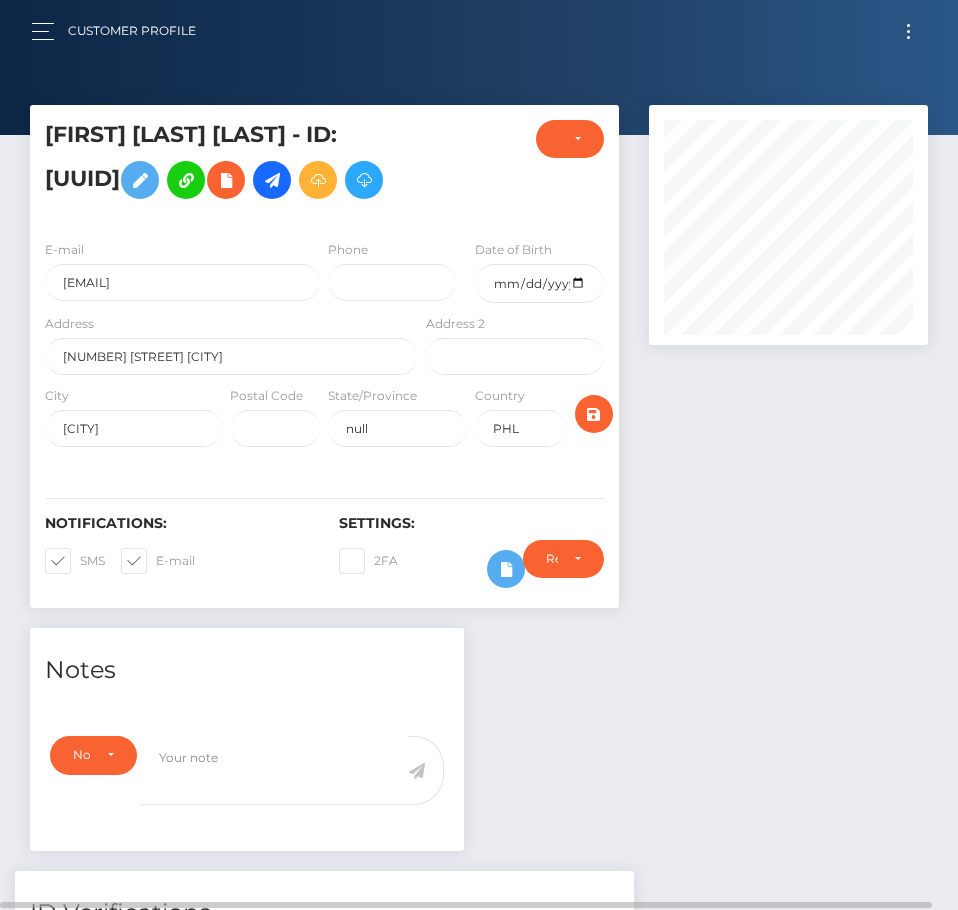 scroll, scrollTop: 0, scrollLeft: 0, axis: both 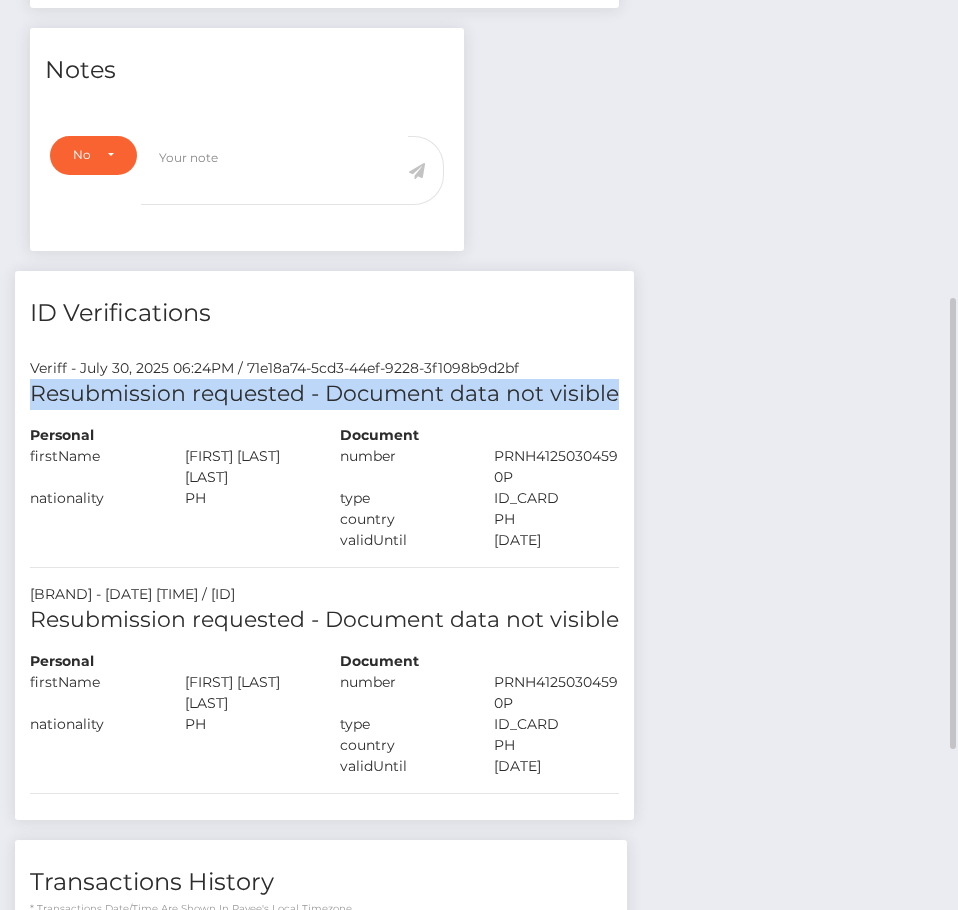 drag, startPoint x: 27, startPoint y: 425, endPoint x: 610, endPoint y: 422, distance: 583.0077 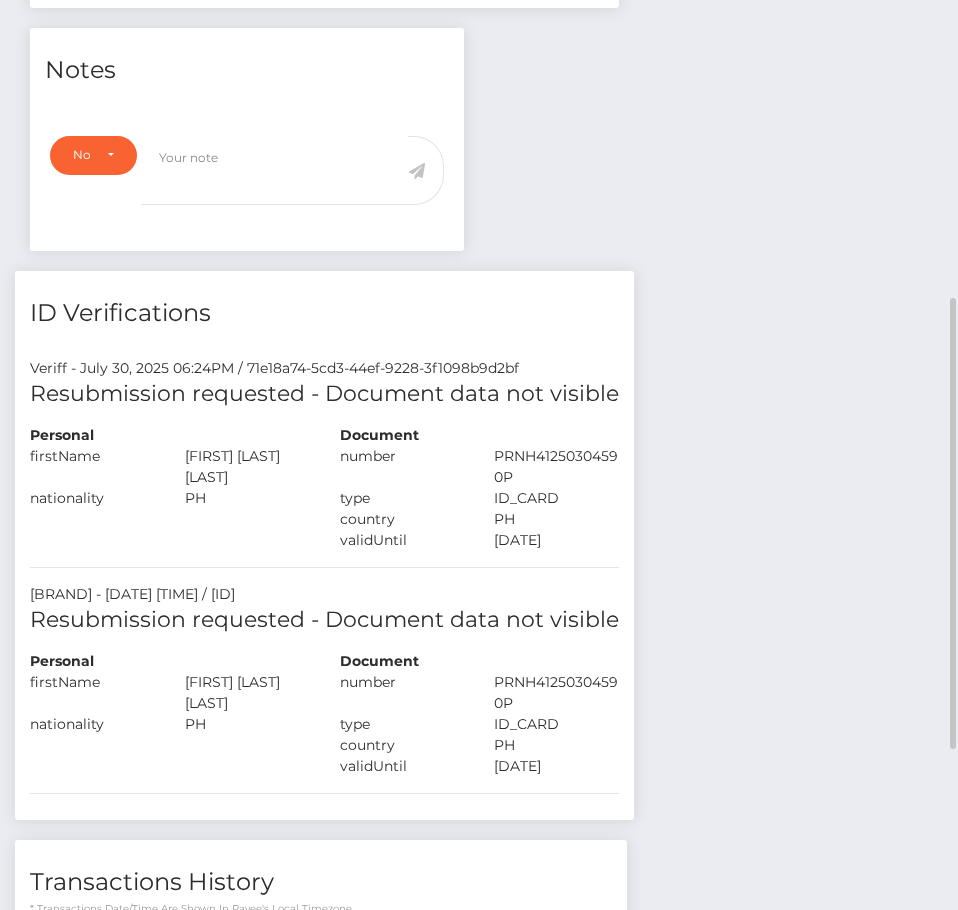 drag, startPoint x: 868, startPoint y: 228, endPoint x: 637, endPoint y: 257, distance: 232.81323 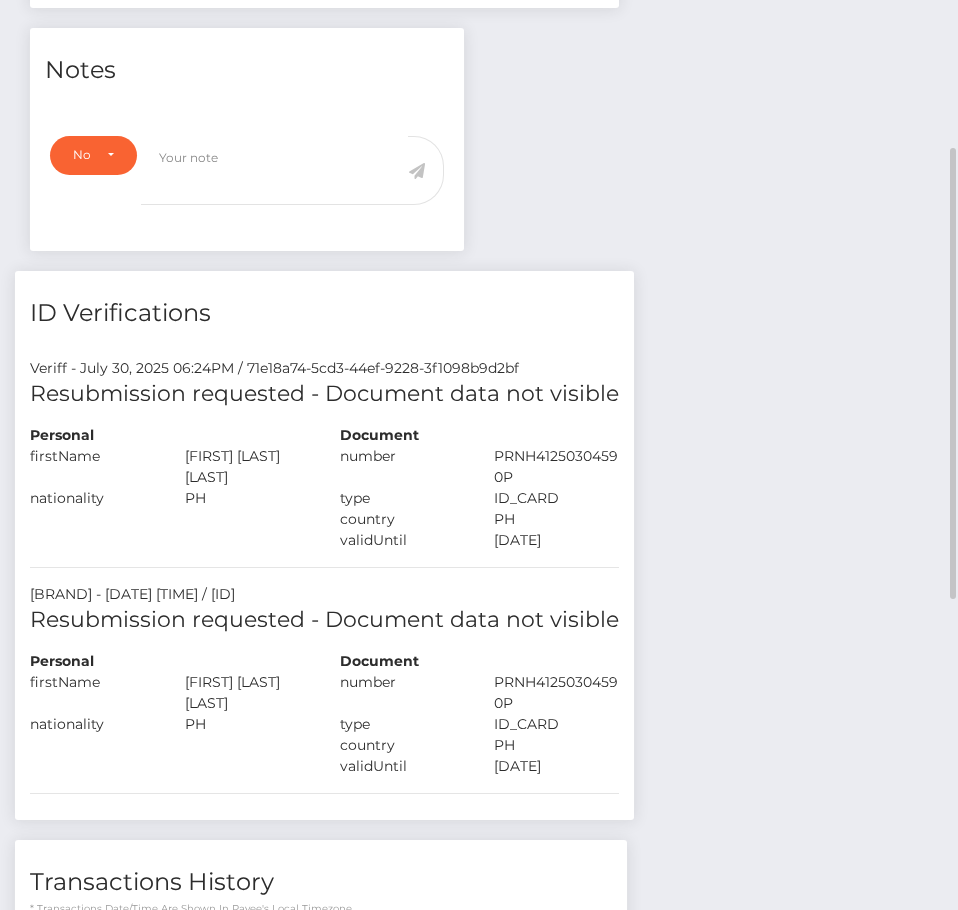 scroll, scrollTop: 0, scrollLeft: 0, axis: both 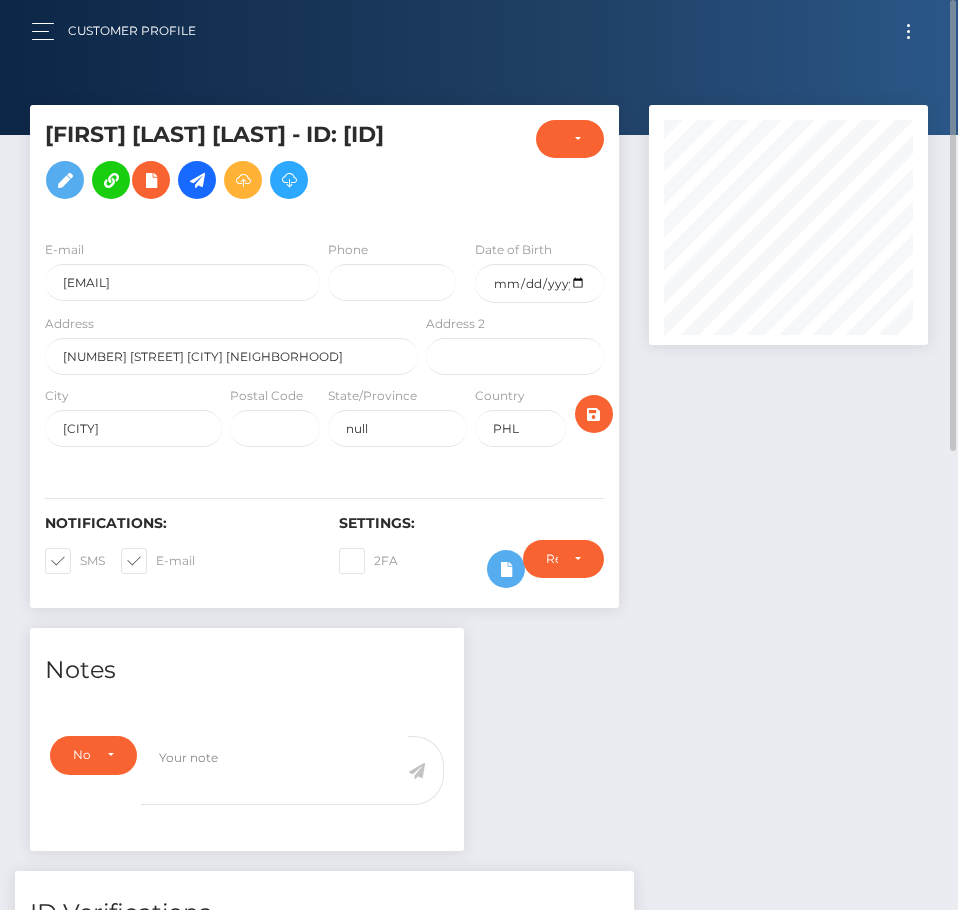 click at bounding box center (908, 25) 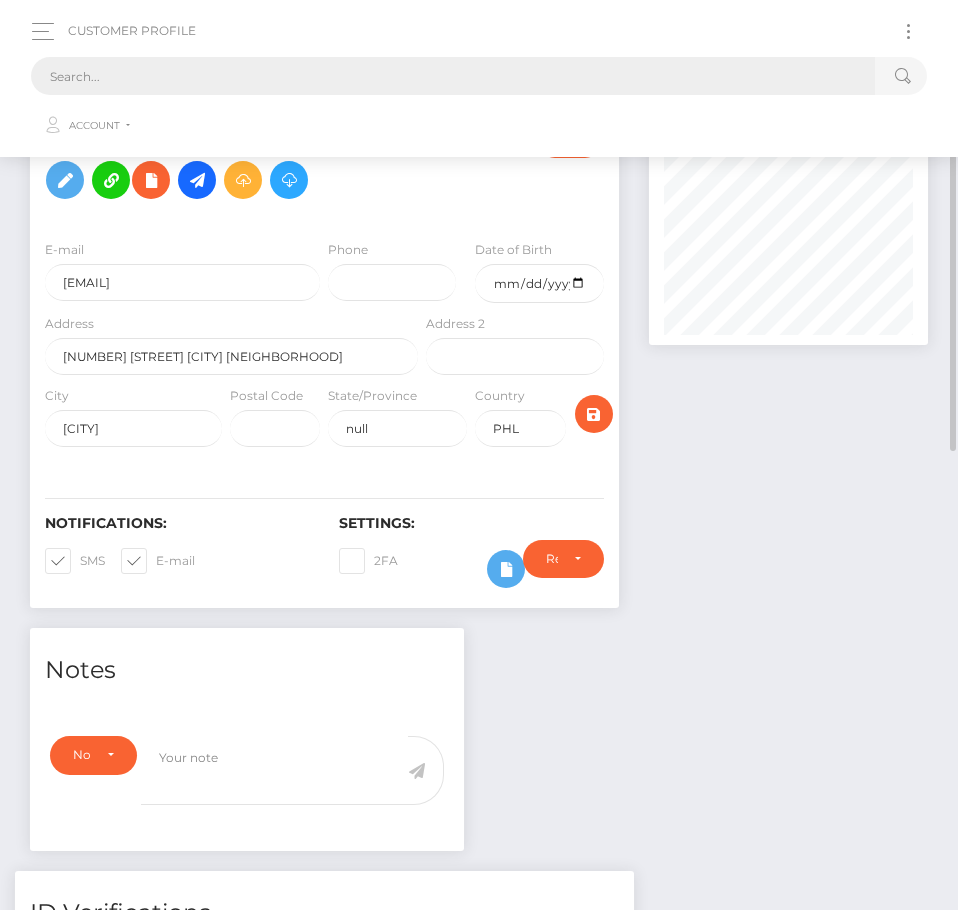 click at bounding box center (453, 76) 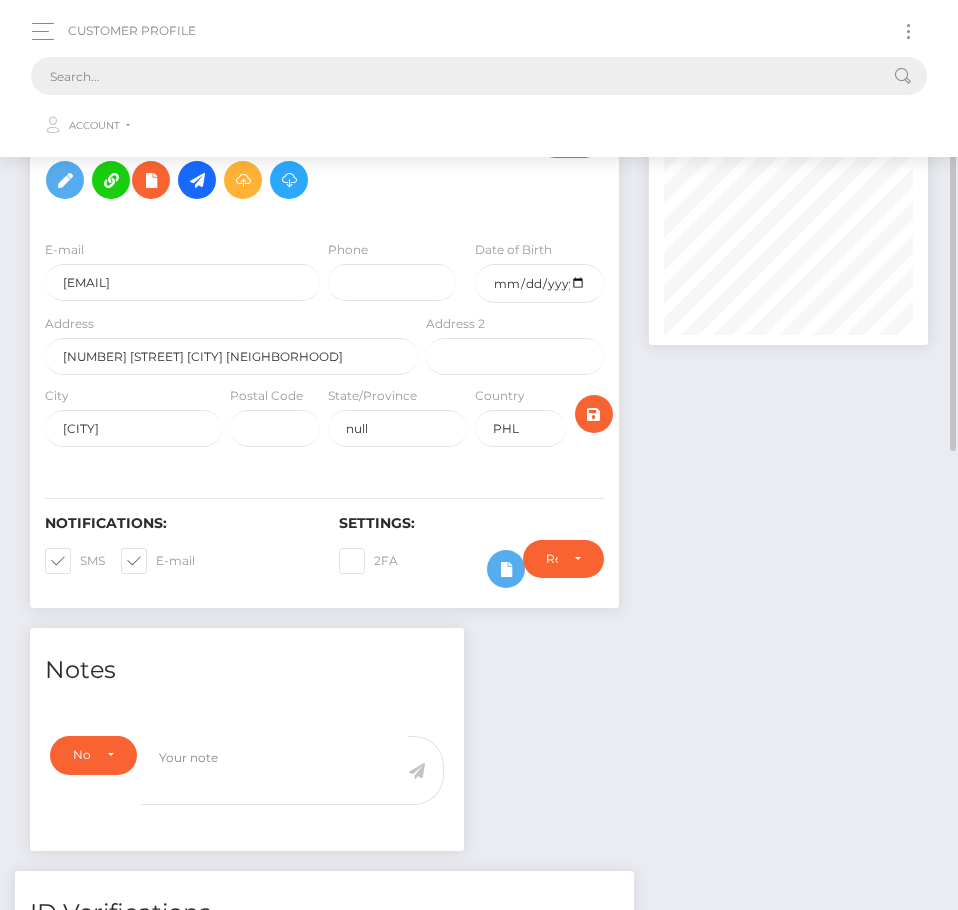 paste on "686392d5add64d13c60d744e" 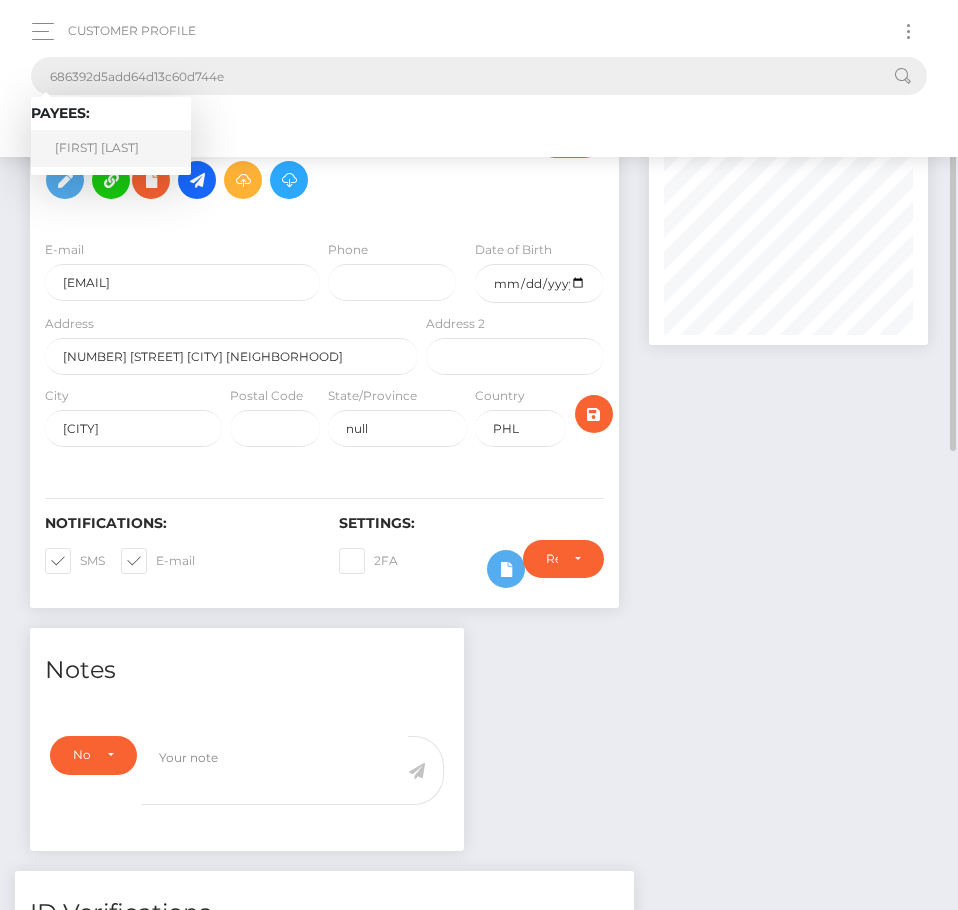 type on "686392d5add64d13c60d744e" 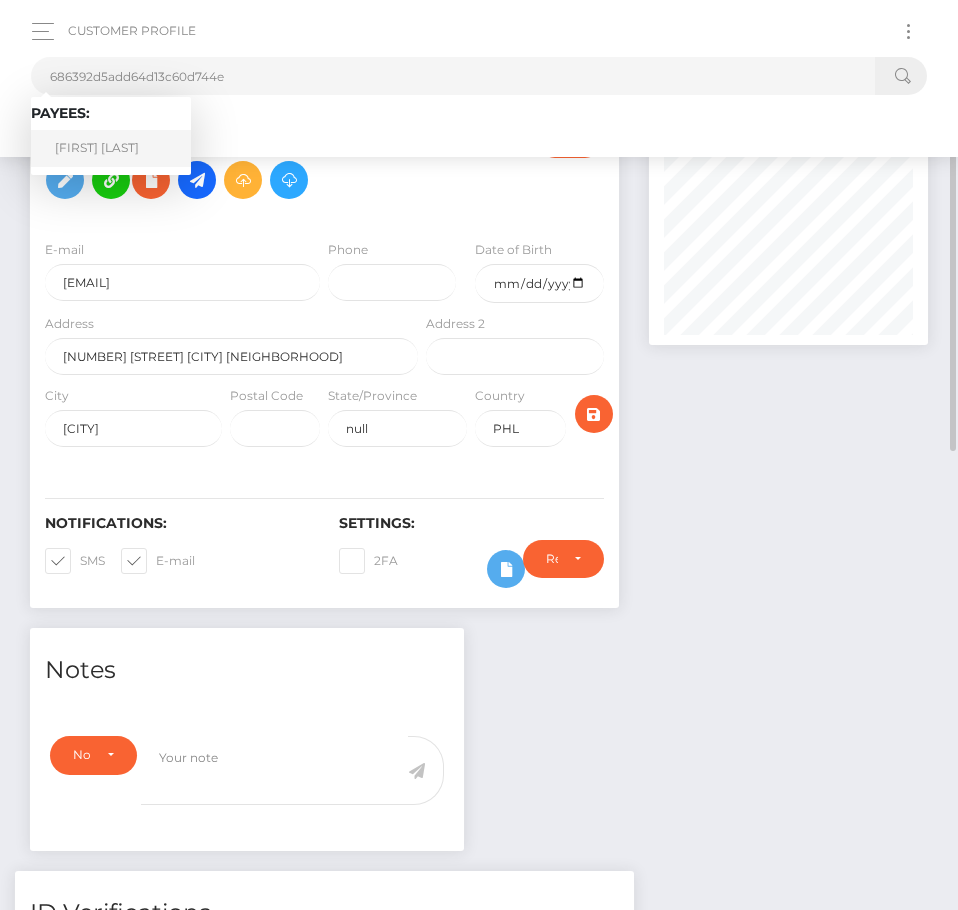 click on "Jermaine  Laranang" at bounding box center [111, 148] 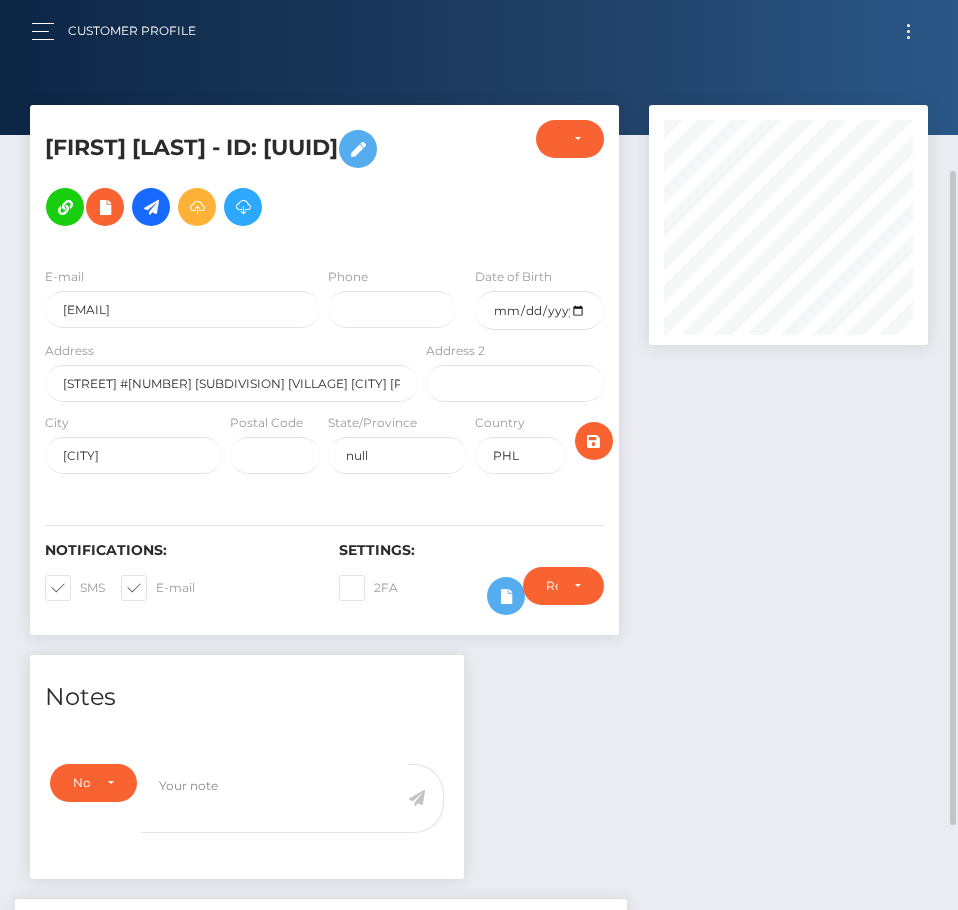 scroll, scrollTop: 0, scrollLeft: 0, axis: both 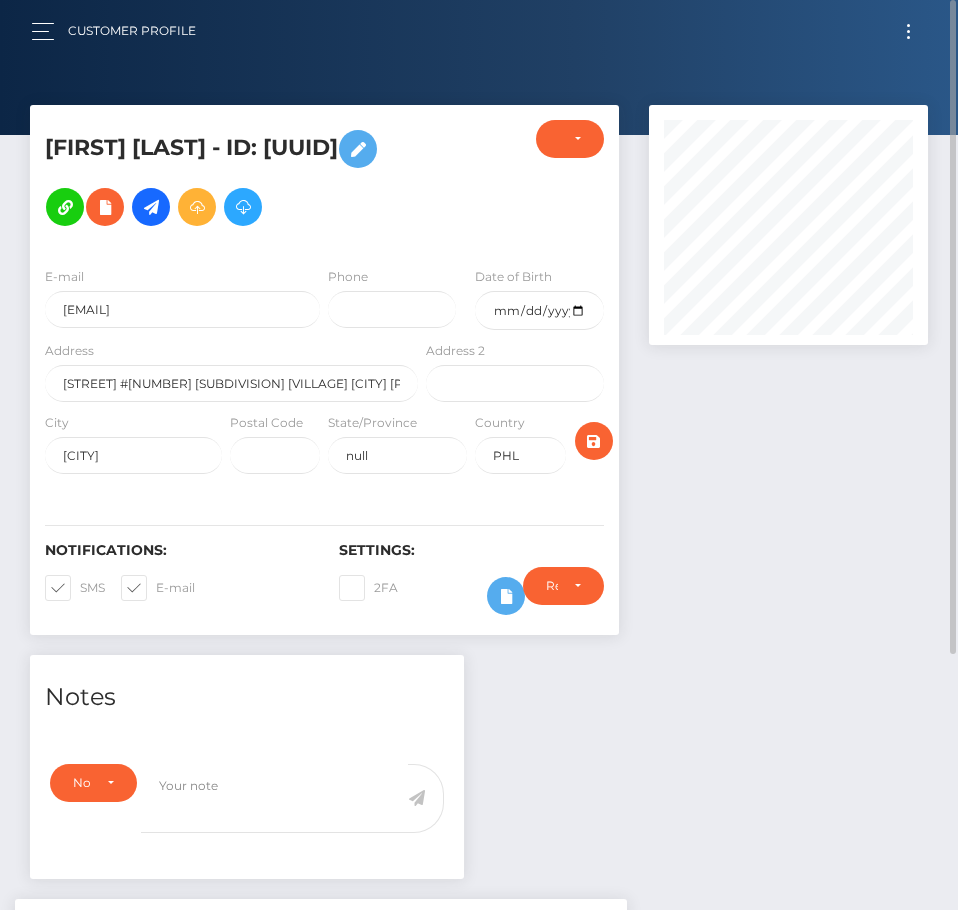 drag, startPoint x: 509, startPoint y: 601, endPoint x: 2, endPoint y: 282, distance: 599.0075 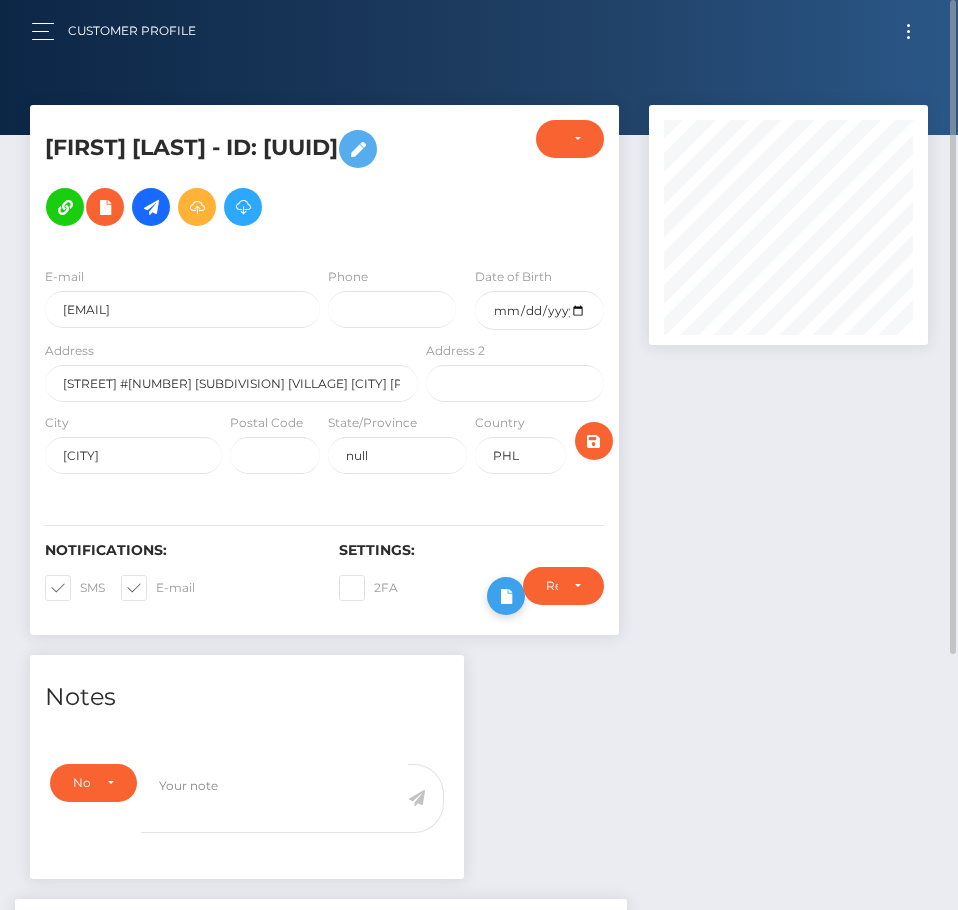 click at bounding box center (506, 596) 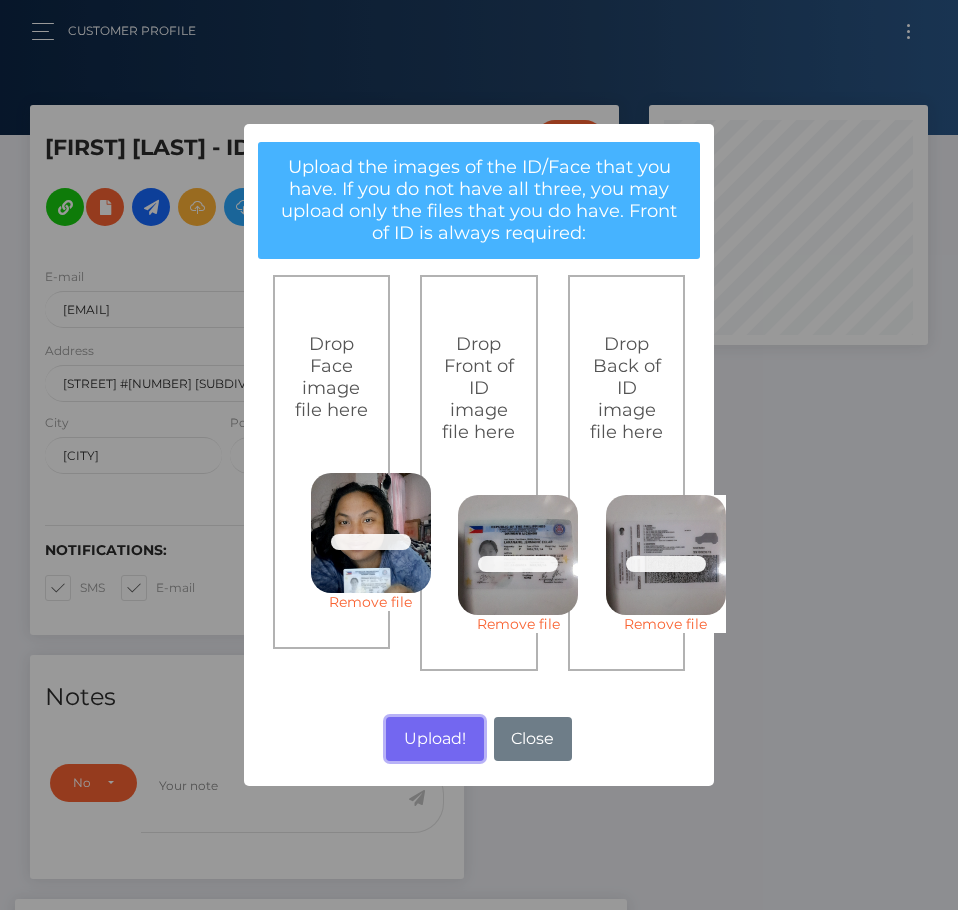 click on "Upload!" at bounding box center [434, 739] 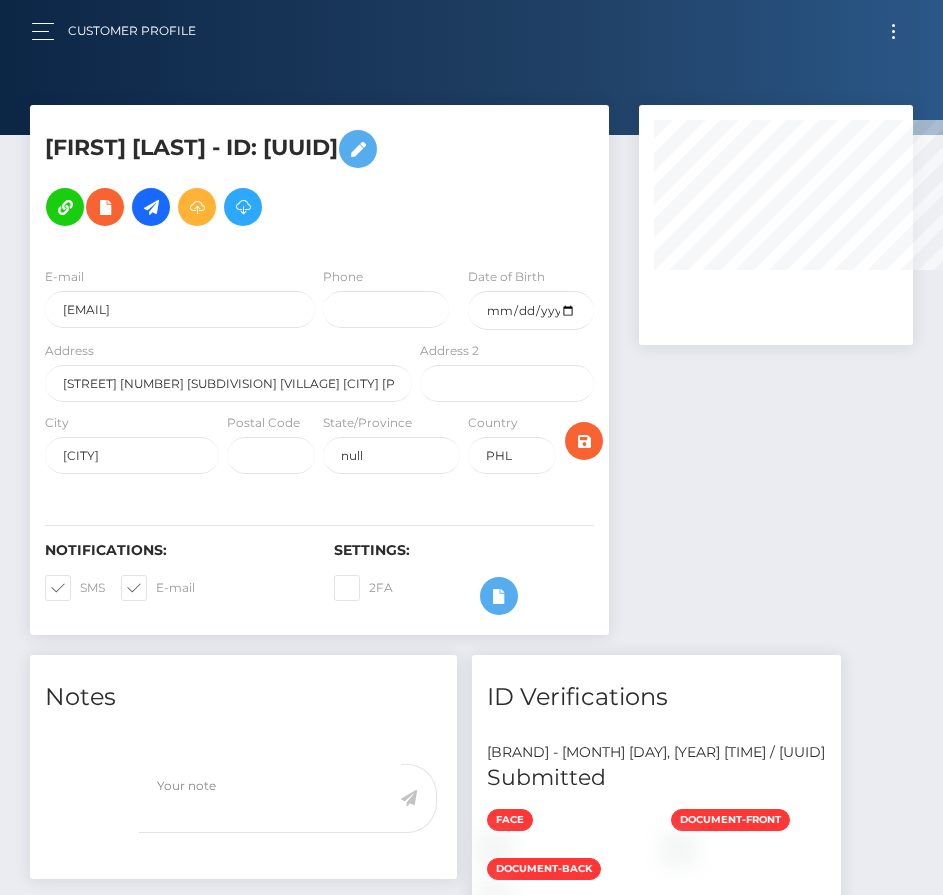 scroll, scrollTop: 0, scrollLeft: 0, axis: both 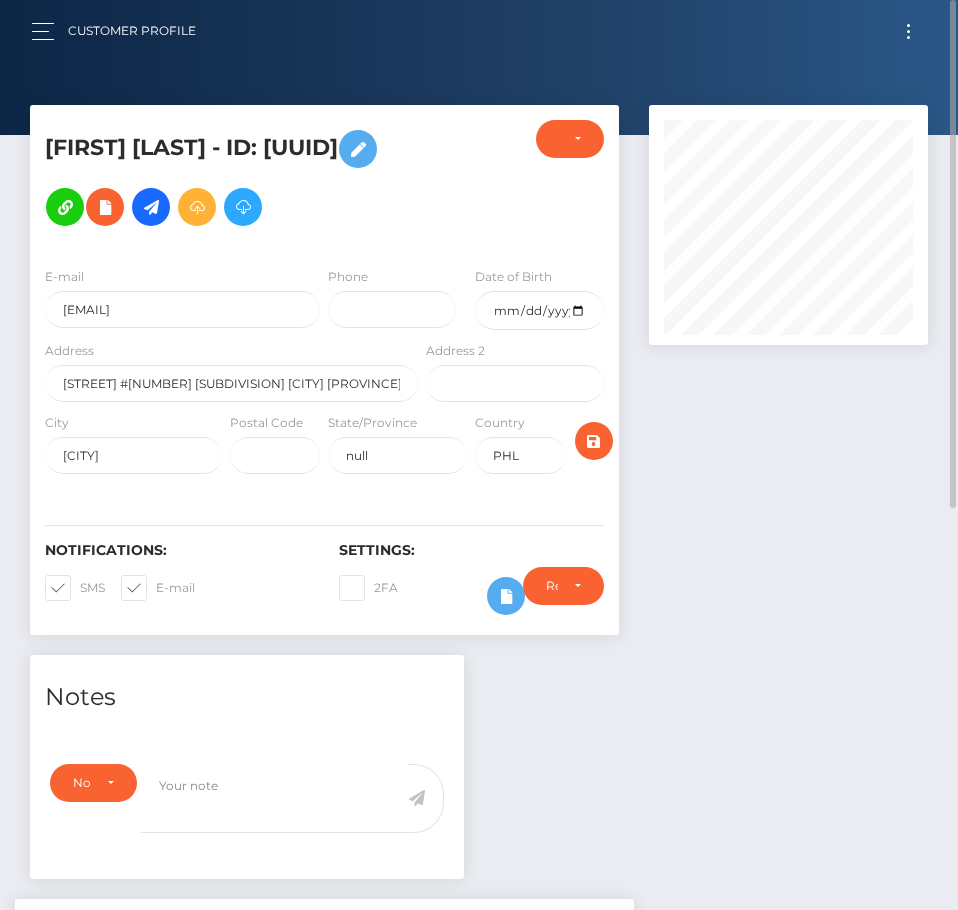 click at bounding box center (908, 31) 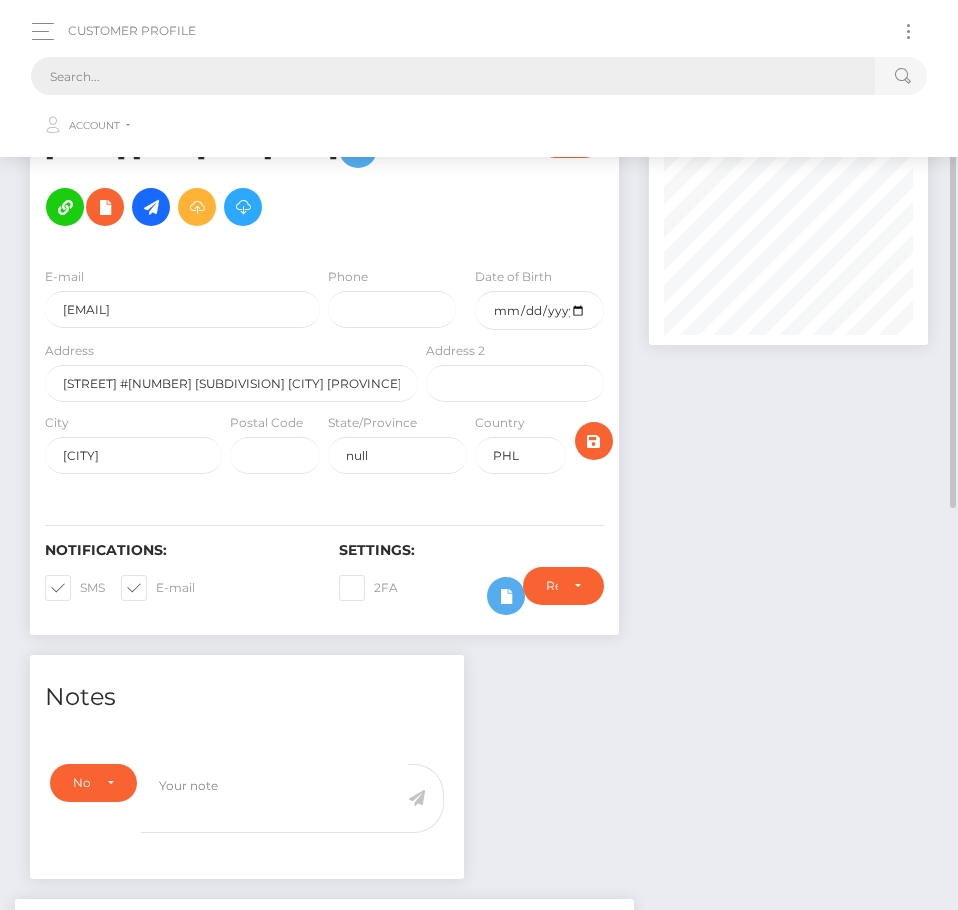 click at bounding box center [453, 76] 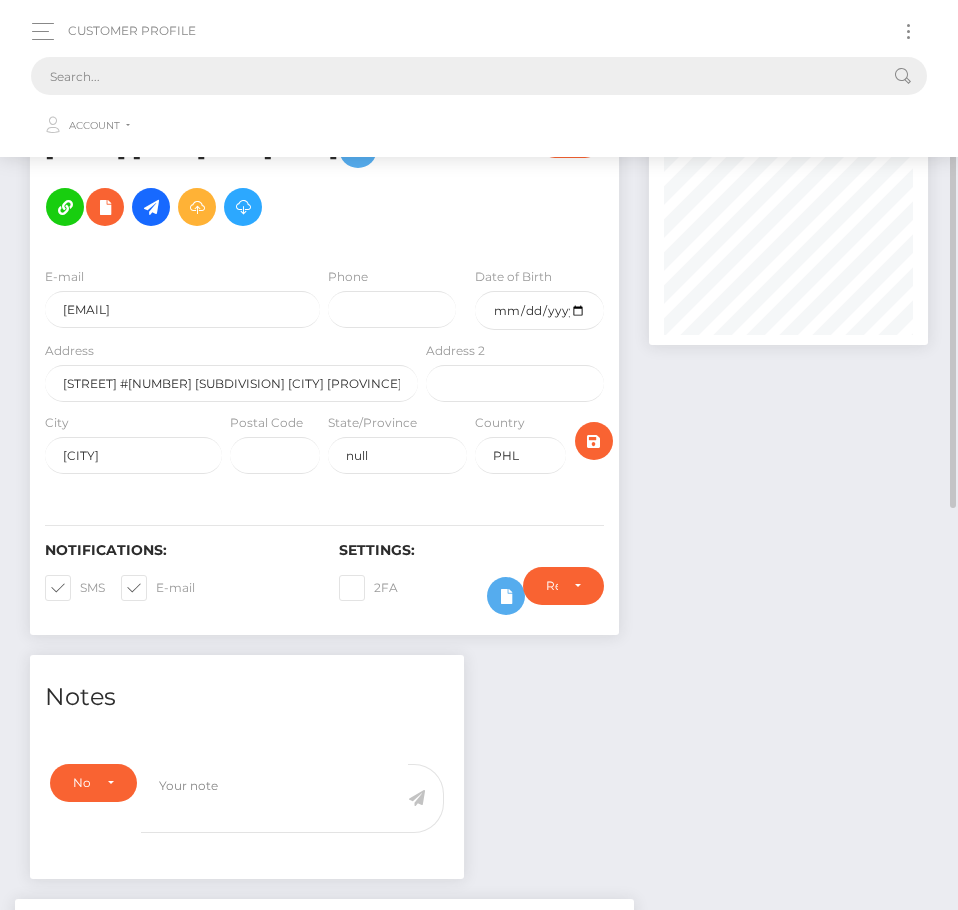 paste on "685ef48c7fcf8888f604360a" 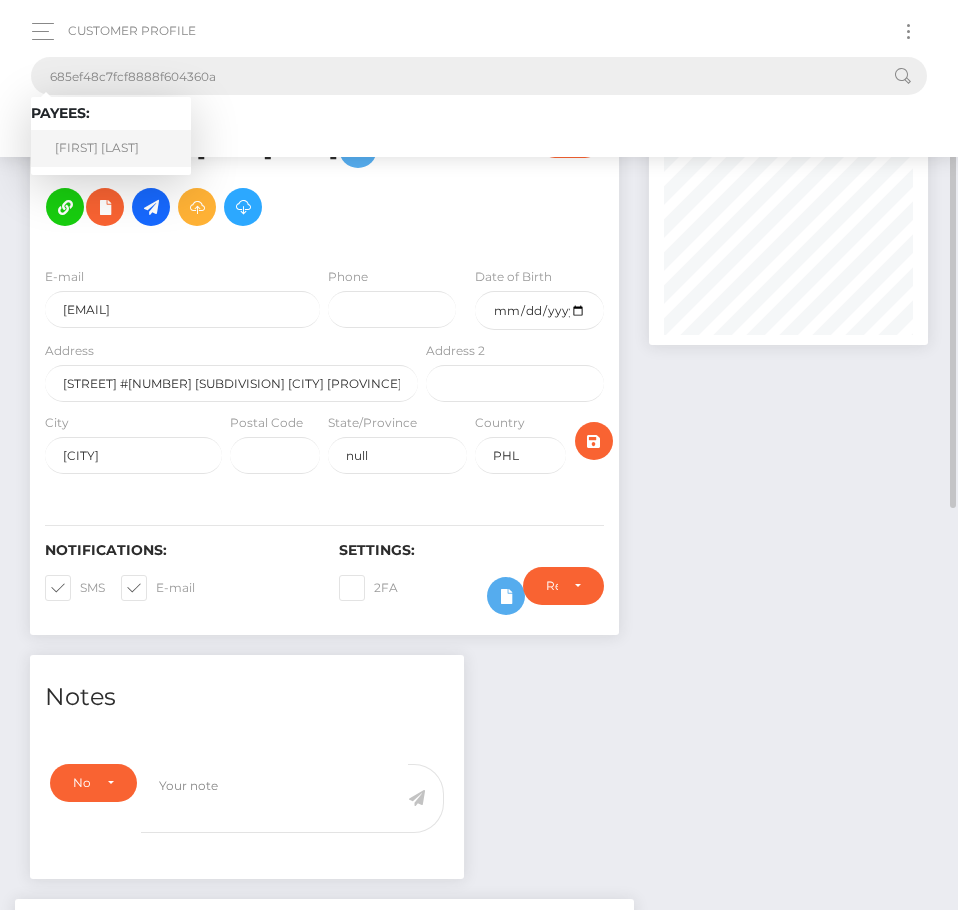 type on "685ef48c7fcf8888f604360a" 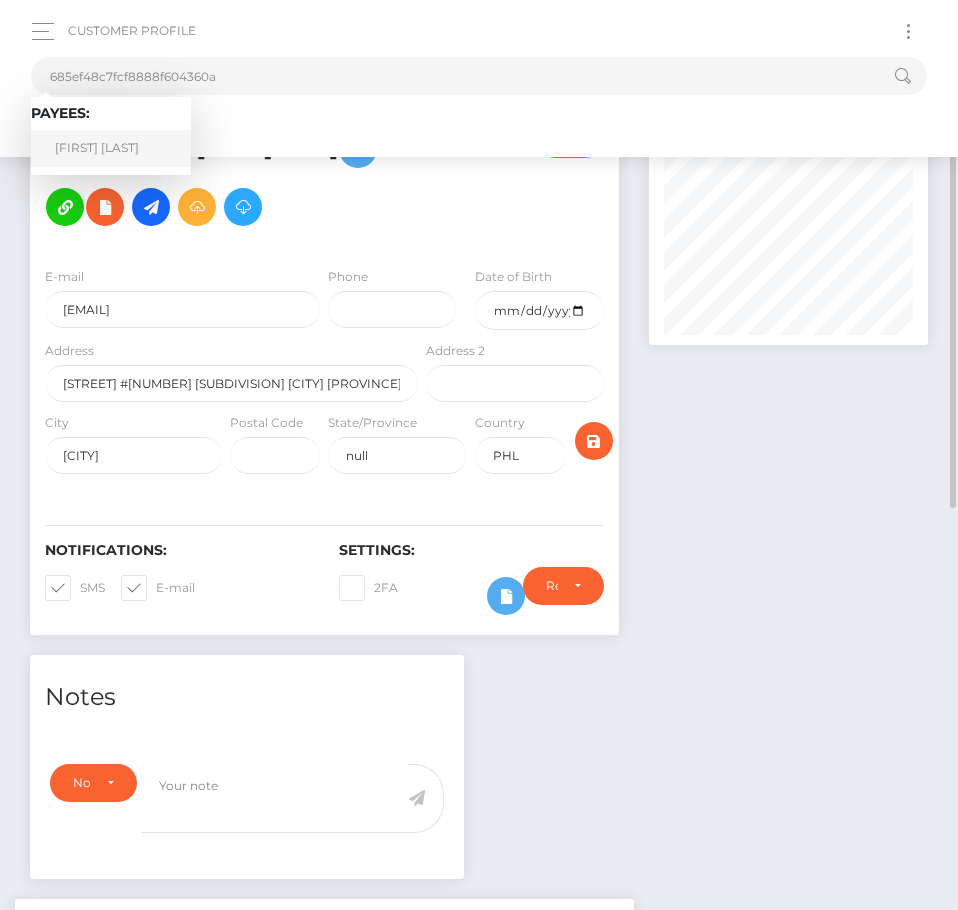click on "Danae  DiGiulio" at bounding box center (111, 148) 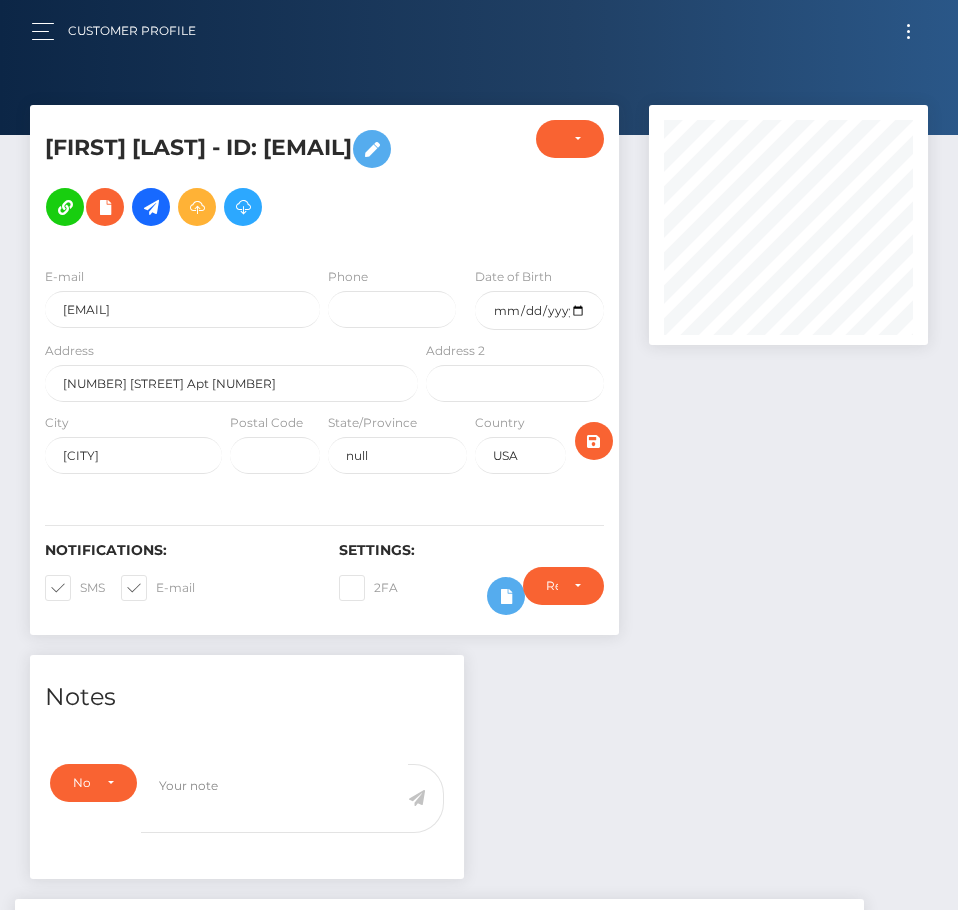 scroll, scrollTop: 0, scrollLeft: 0, axis: both 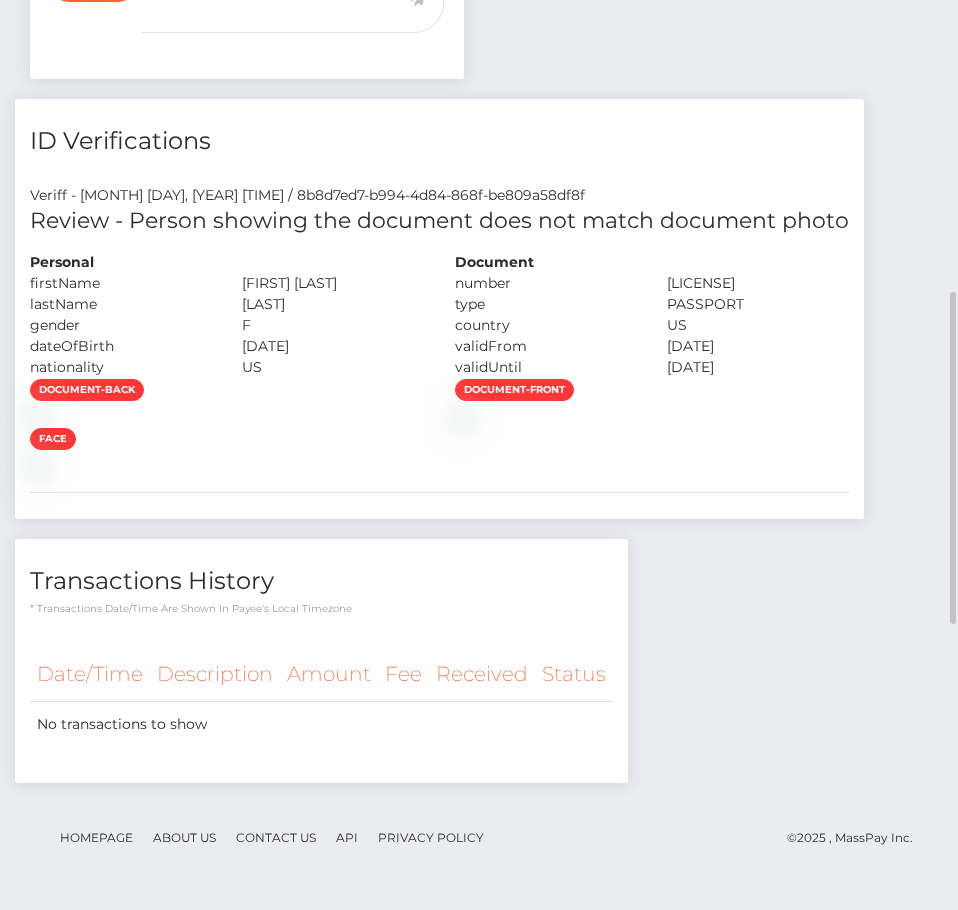 click at bounding box center (652, 416) 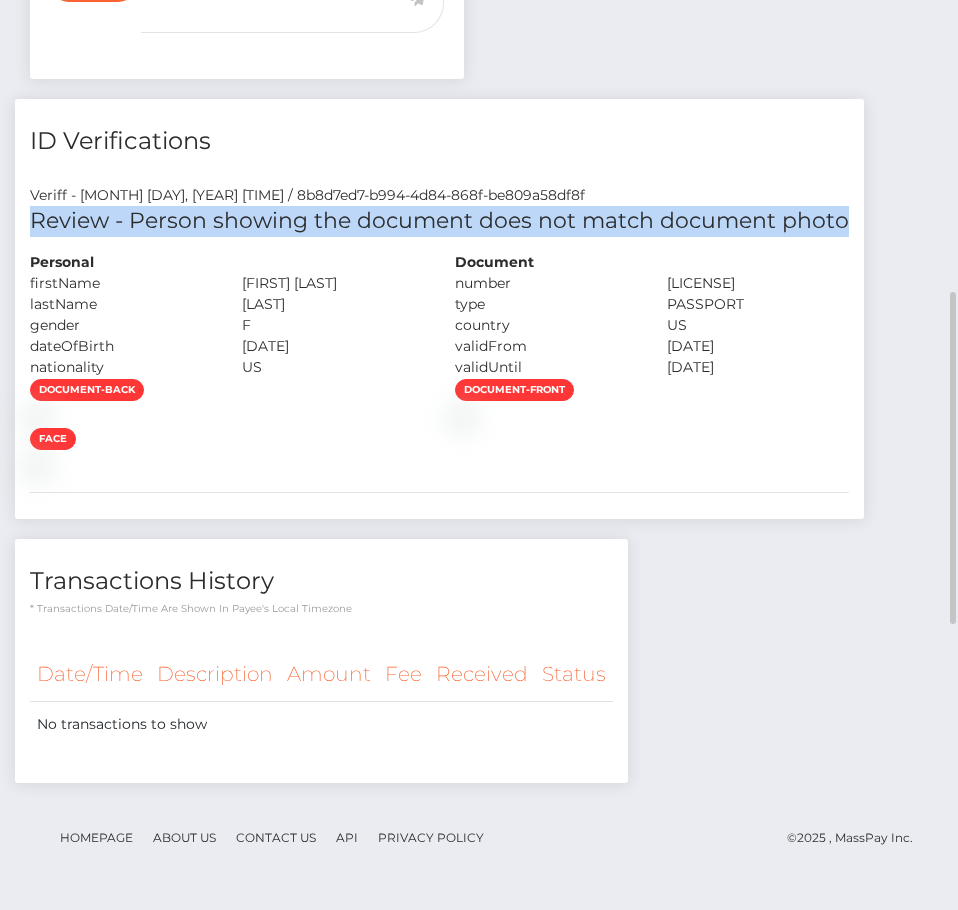 drag, startPoint x: 17, startPoint y: 252, endPoint x: 670, endPoint y: 256, distance: 653.01227 